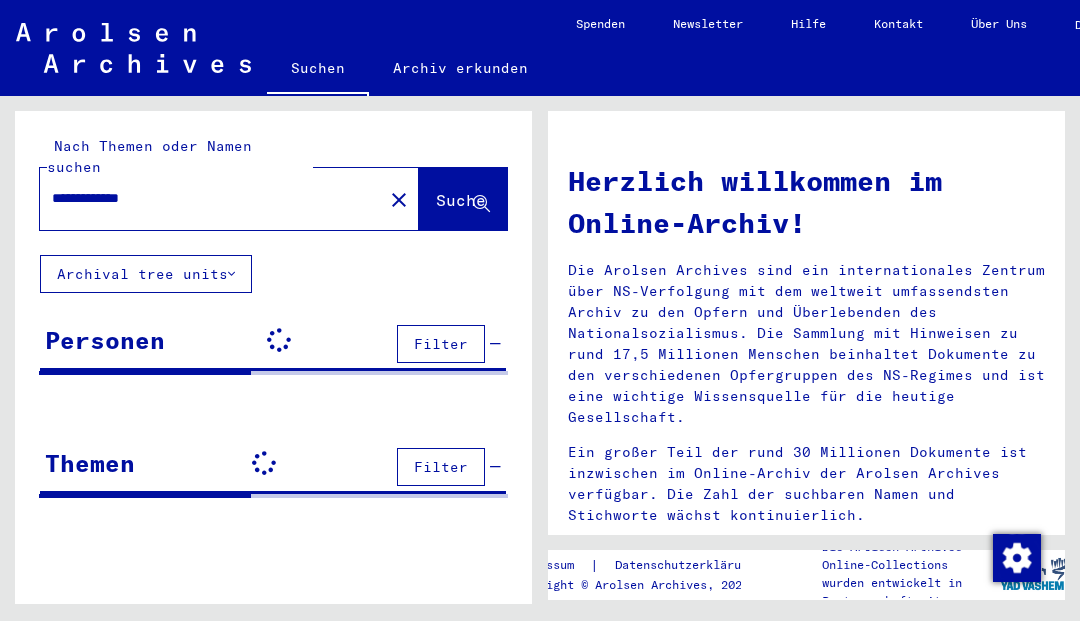 scroll, scrollTop: 0, scrollLeft: 0, axis: both 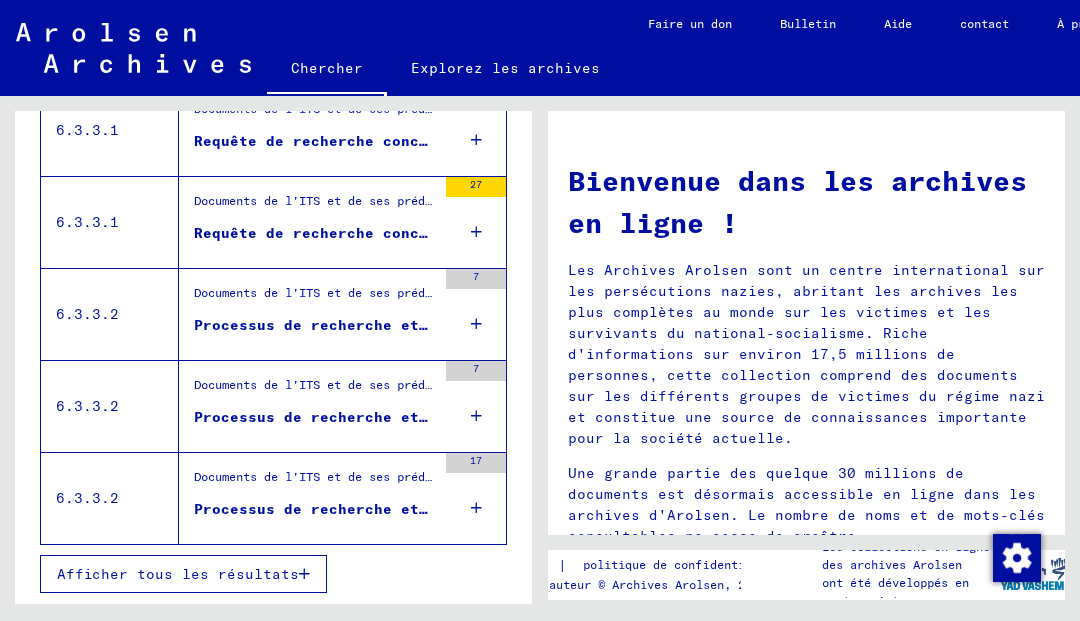 click on "Afficher tous les résultats" at bounding box center [183, 574] 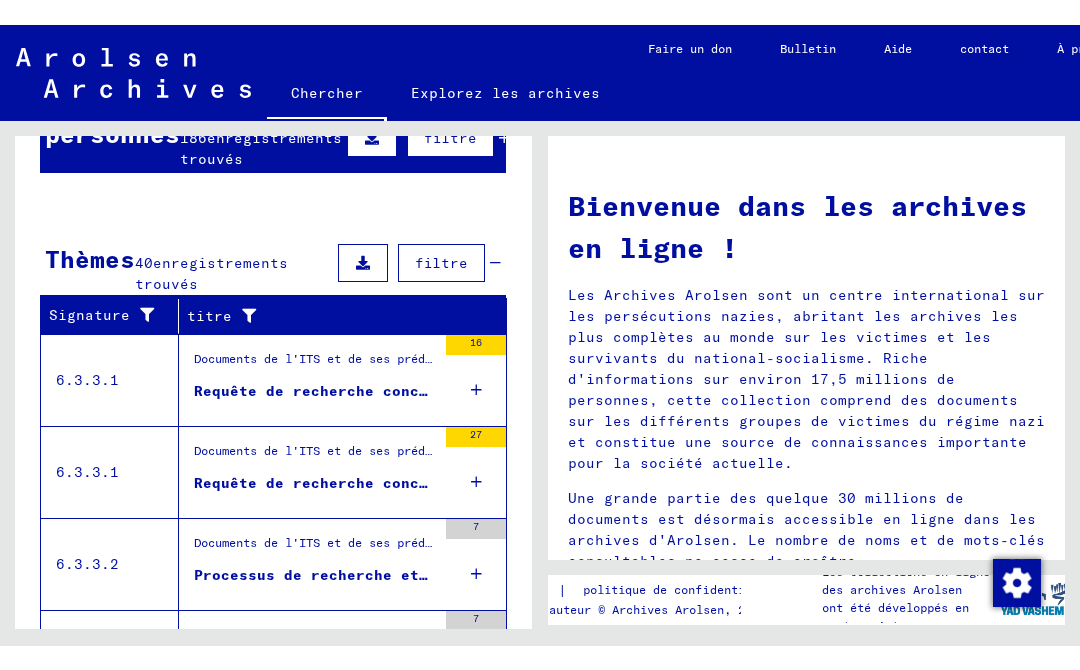 scroll, scrollTop: 240, scrollLeft: 0, axis: vertical 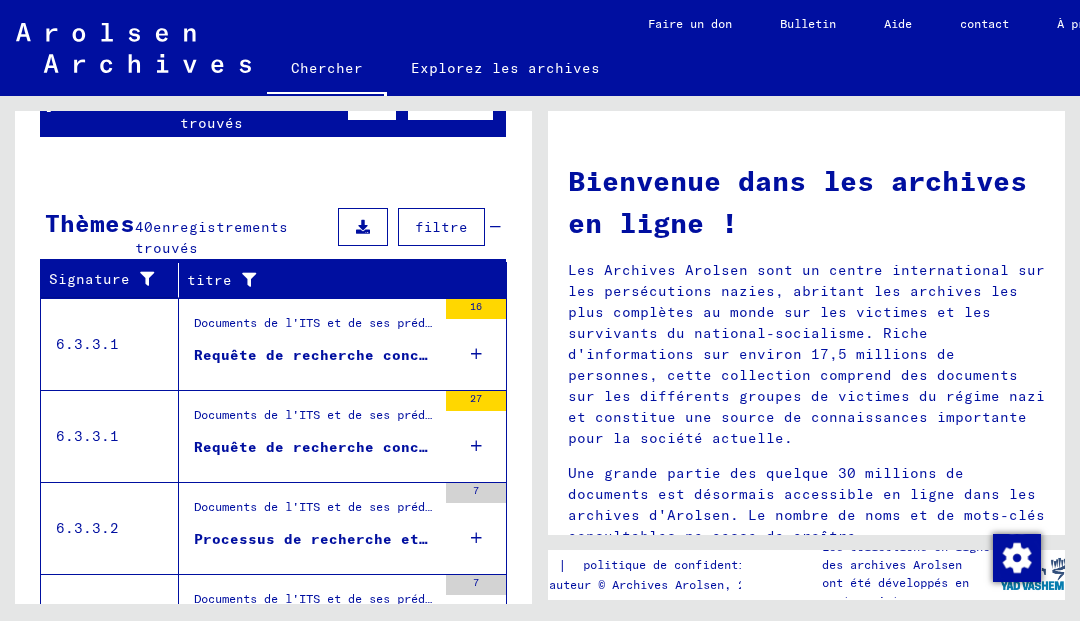 click on "Documents de l'ITS et de ses prédécesseurs > Traitement des demandes > Dossiers de l'ITS à partir de 1947 > Micro-classement des affaires T/D > Dossiers avec numéros de classement de 1 à 500" at bounding box center [315, 328] 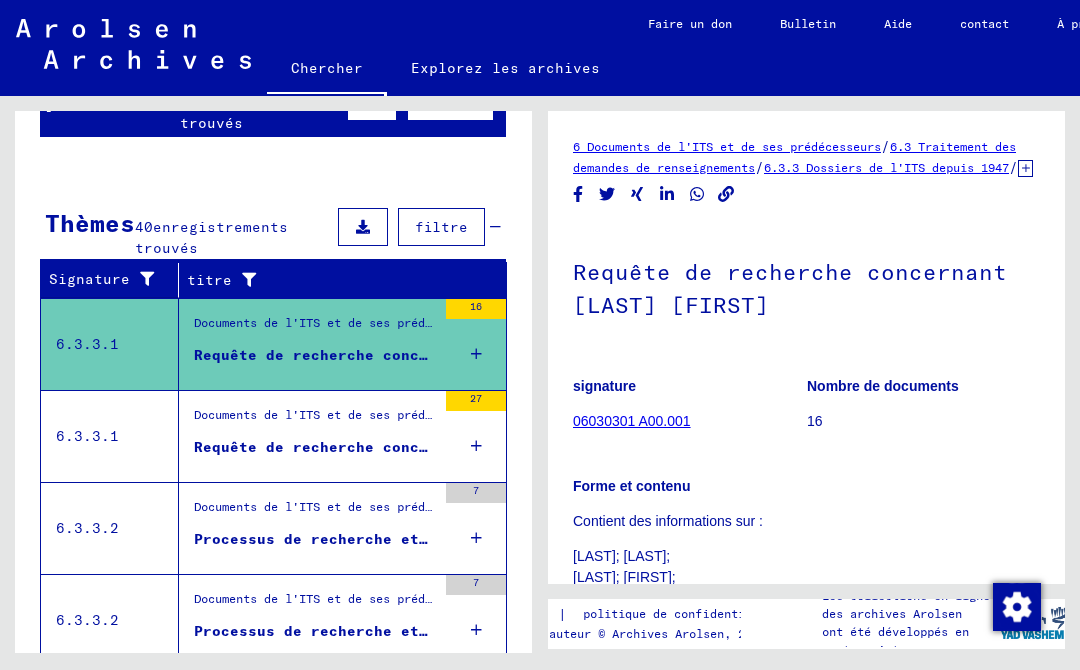 scroll, scrollTop: 0, scrollLeft: 0, axis: both 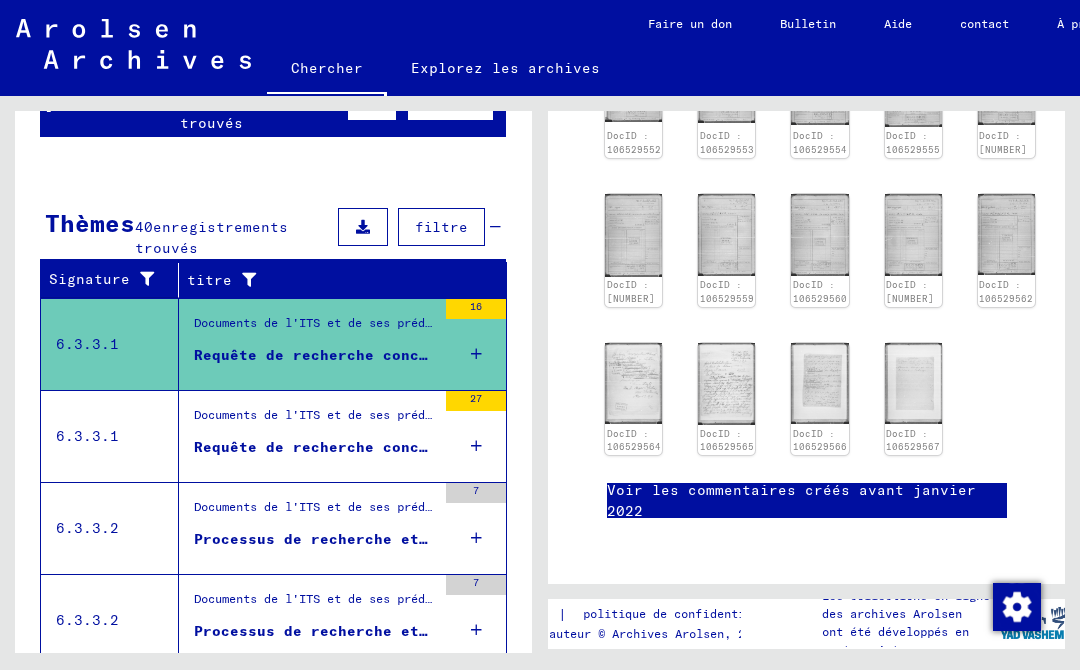 click on "Requête de recherche concernant [LAST] [DATE]" at bounding box center [396, 447] 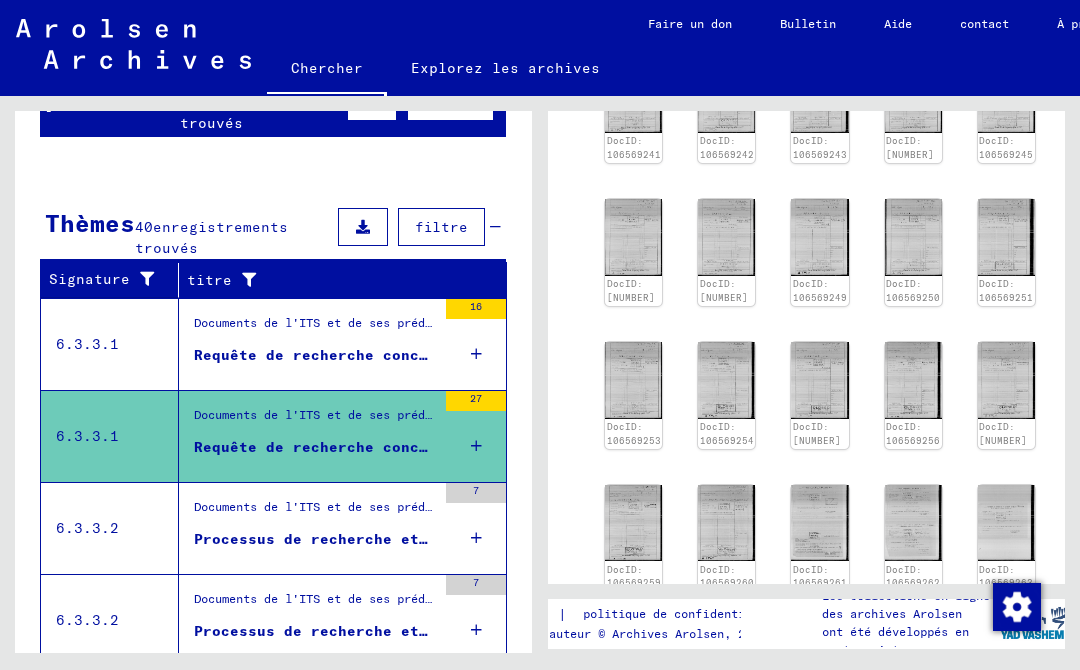 scroll, scrollTop: 0, scrollLeft: 0, axis: both 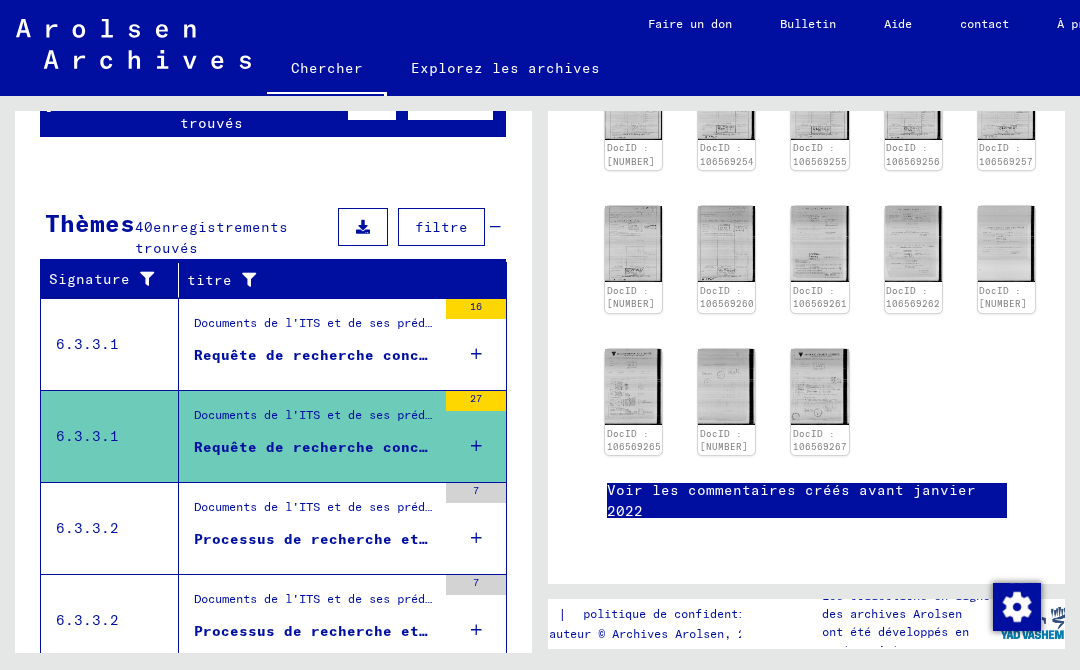 click on "Processus de recherche et de certification n° 1 535 871 pour [LAST], [FIRST] née en [YEAR]" at bounding box center (598, 539) 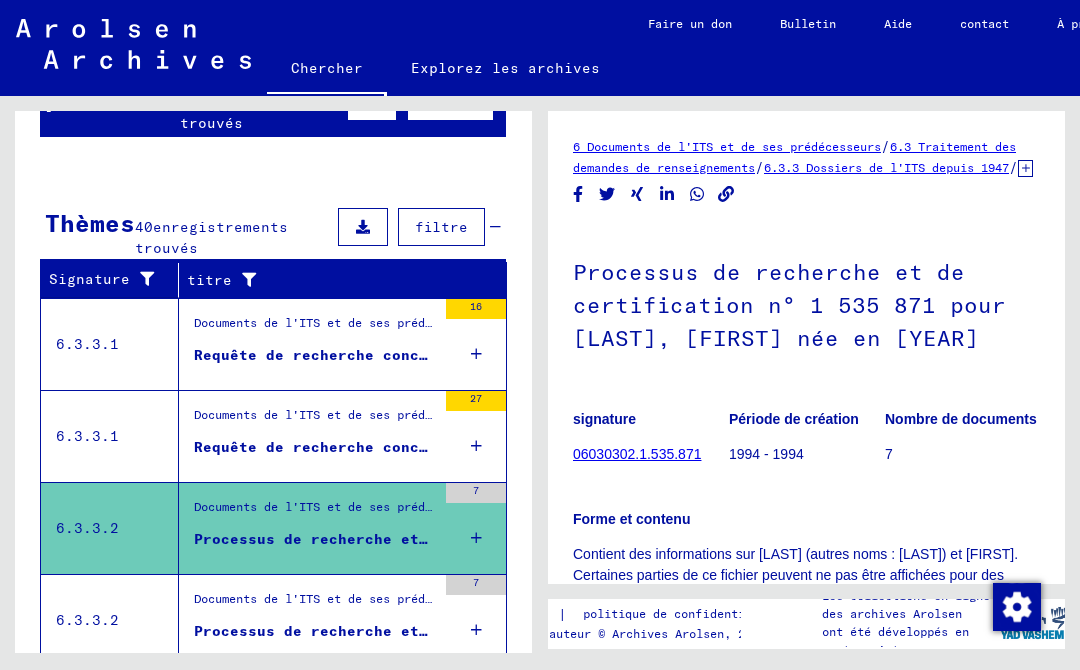 scroll, scrollTop: 0, scrollLeft: 0, axis: both 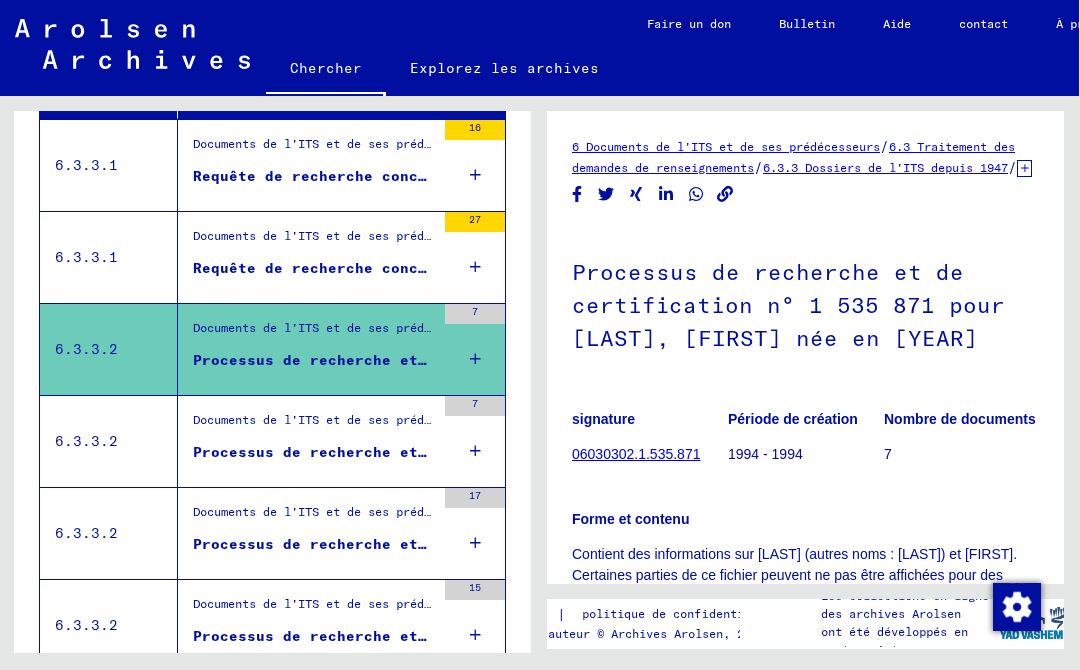 click on "Documents de l'ITS et de ses prédécesseurs > Traitement des demandes > Dossiers de l'ITS à partir de 1947 > Dépôt de dossiers T/D > Processus de recherche et de certification avec des numéros (T/D) de 1 à 249 999 > Processus de recherche et de certification avec des numéros (T/D) de 187 000 à 187 499" at bounding box center [314, 425] 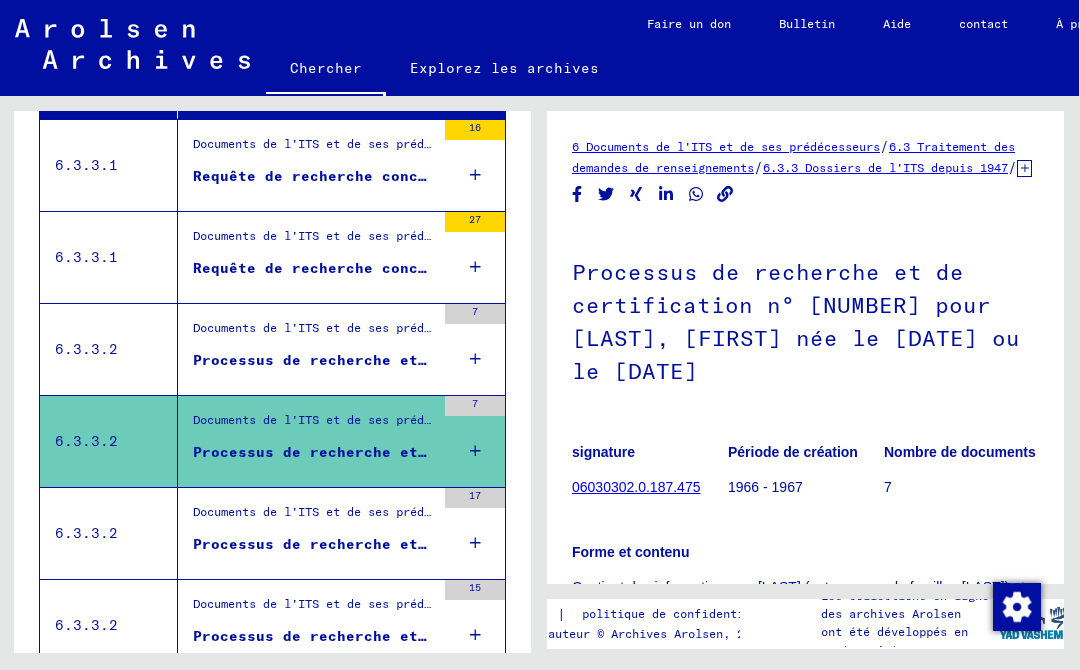click on "Documents de l'ITS et de ses prédécesseurs > Traitement des demandes > Dossiers de l'ITS à partir de 1947 > Dépôt de dossiers T/D > Processus de recherche et de certification avec des numéros (T/D) de 250 000 à 499 999 > Processus de recherche et de certification avec des numéros (T/D) de 277 500 à 277 999" at bounding box center [314, 517] 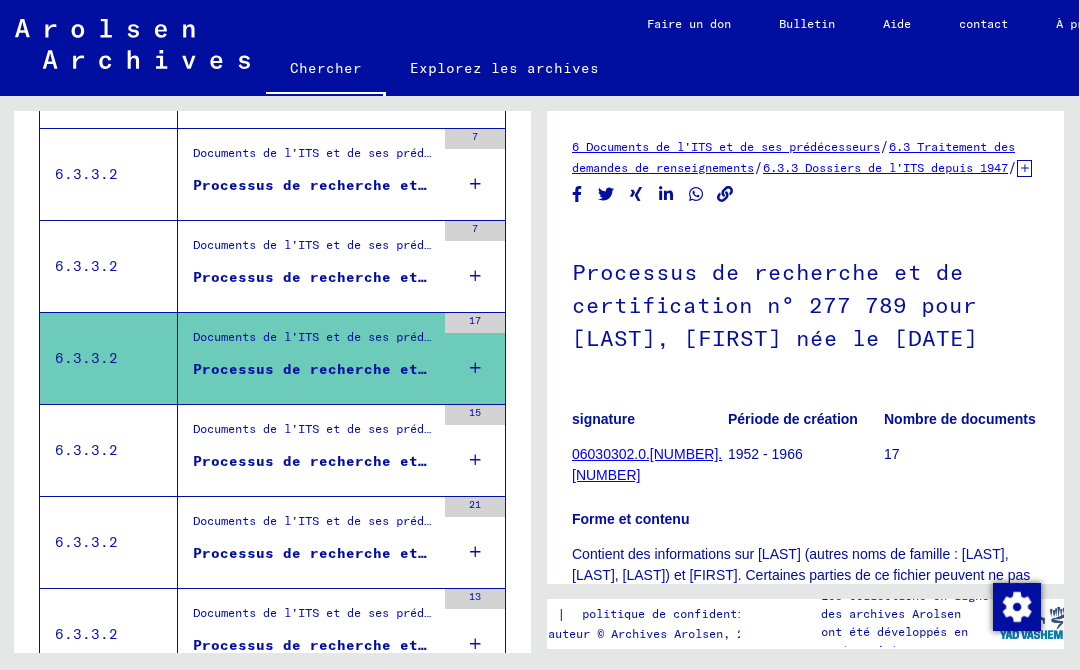click on "Documents de l'ITS et de ses prédécesseurs > Traitement des demandes > Dossiers de l'ITS à partir de 1947 > Dépôt de dossiers T/D > Processus de recherche et de certification avec des numéros (T/D) de 250 000 à 499 999 > Processus de recherche et de certification avec des numéros (T/D) de 303 500 à 303 999" at bounding box center (314, 434) 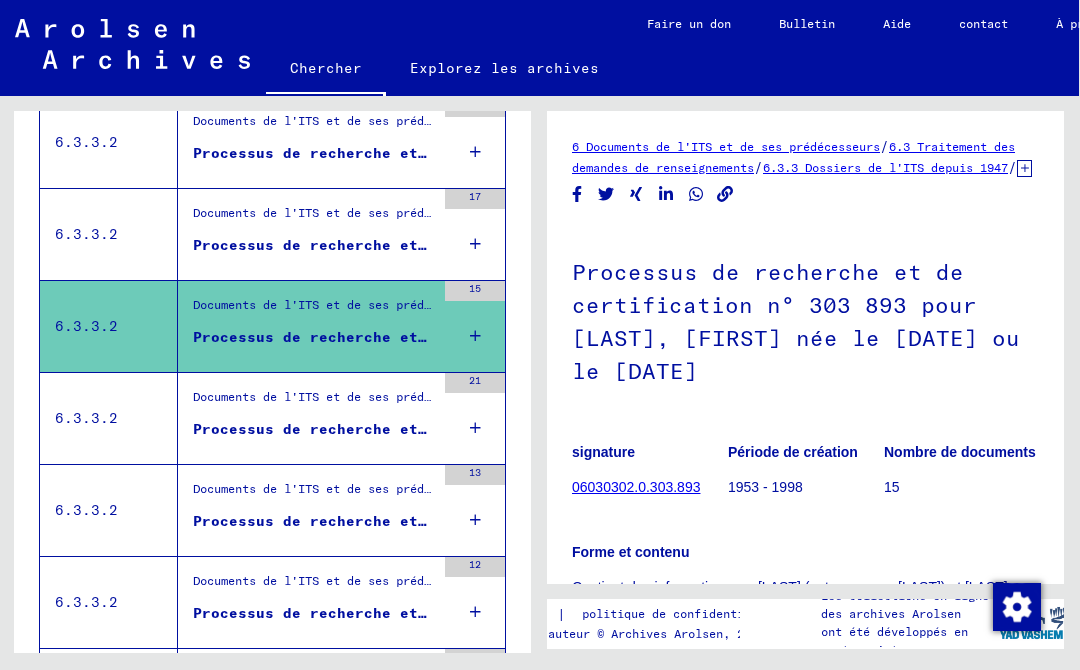 click on "Documents de l'ITS et de ses prédécesseurs > Traitement des demandes > Dossiers de l'ITS à partir de 1947 > Dépôt de dossiers T/D > Processus de recherche et de certification avec des numéros (T/D) de 250 000 à 499 999 > Processus de recherche et de certification avec des numéros (T/D) de 356 000 à 356 499" at bounding box center [314, 402] 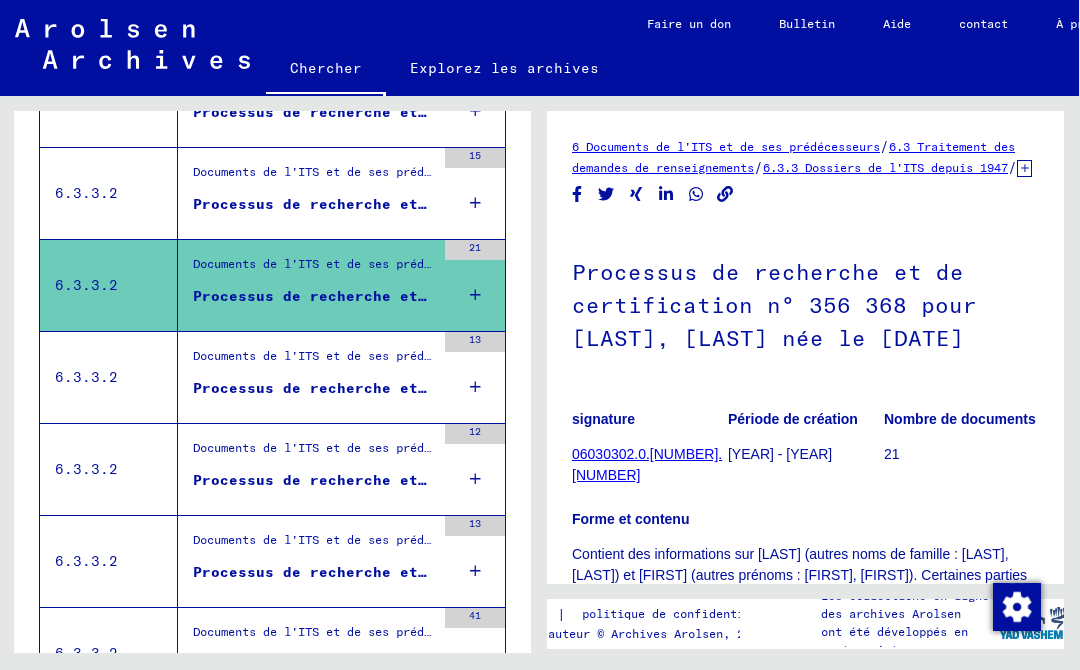 click on "Documents de l'ITS et de ses prédécesseurs > Traitement des demandes > Dossiers de l'ITS à partir de 1947 > Dépôt de dossiers T/D > Processus de recherche et de certification avec des numéros (T/D) de 1 à 249 999 > Processus de recherche et de certification avec des numéros (T/D) de 37 000 à 37 499" at bounding box center (314, 361) 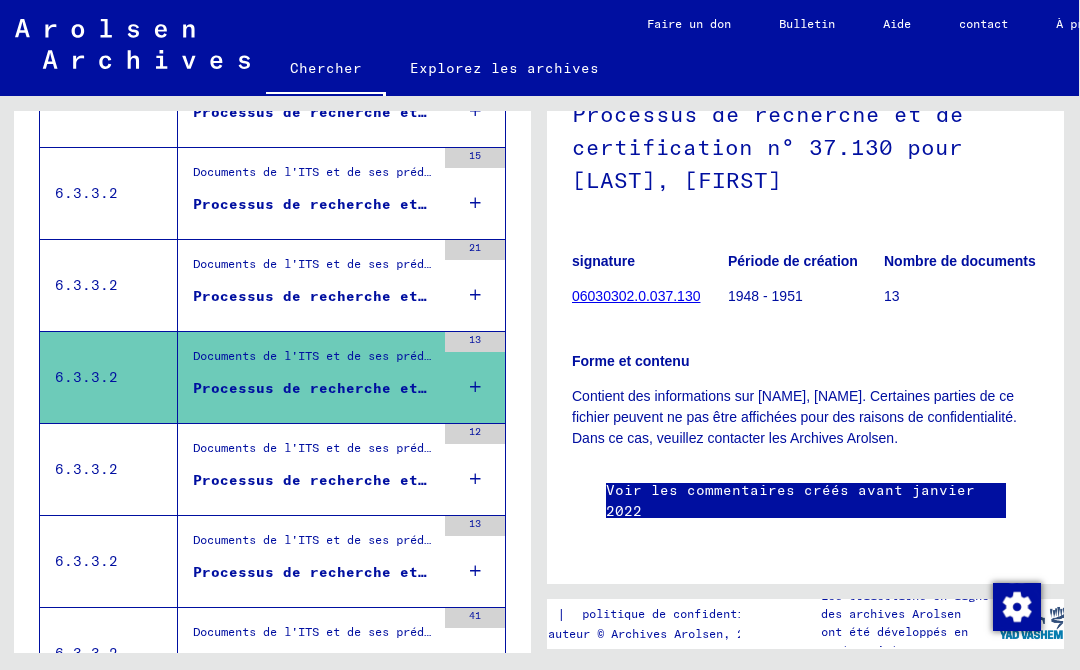 click on "Documents de l'ITS et de ses prédécesseurs > Traitement des demandes > Dossiers de l'ITS à partir de 1947 > Dépôt de dossiers T/D > Processus de recherche et de certification avec des numéros (T/D) de 250 000 à 499 999 > Processus de recherche et de certification avec des numéros (T/D) de 370 000 à 370 499" at bounding box center [314, 453] 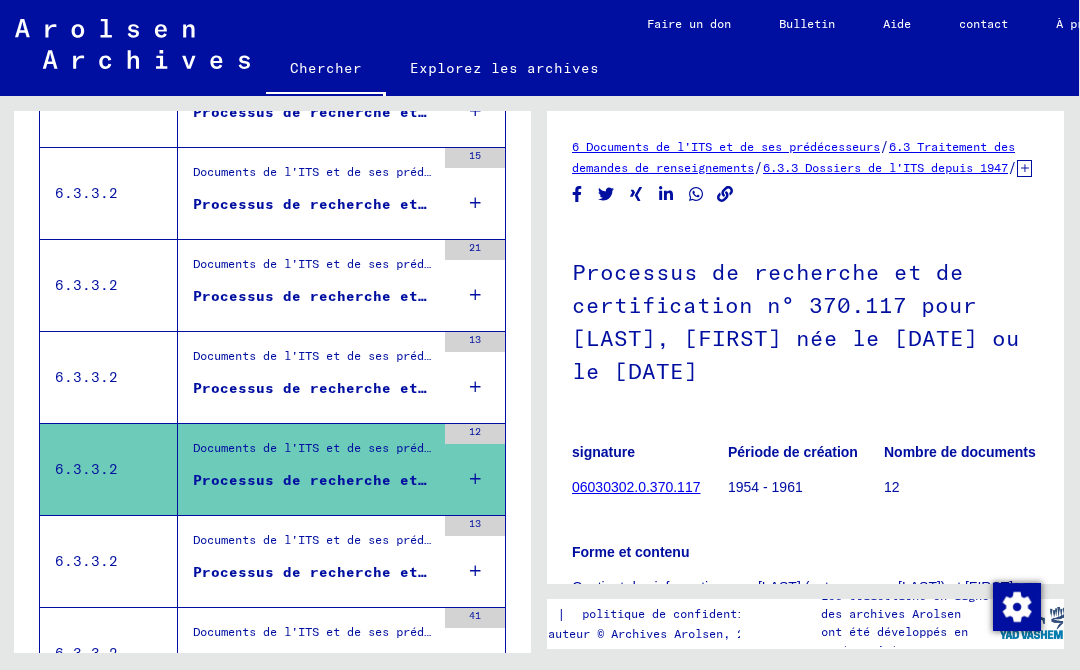 click on "Documents de l'ITS et de ses prédécesseurs > Traitement des demandes > Dossiers de l'ITS à partir de 1947 > Dépôt de dossiers T/D > Processus de recherche et de certification avec des numéros (T/D) de 250 000 à 499 999 > Processus de recherche et de certification avec des numéros (T/D) de 375 500 à 375 999" at bounding box center (1268, 539) 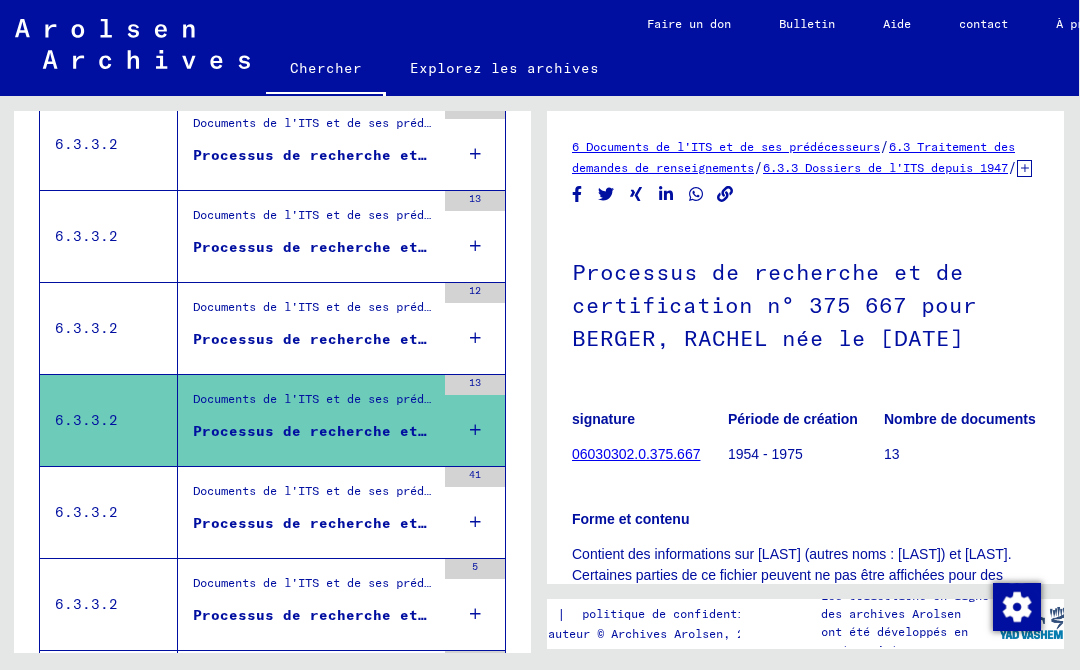 scroll, scrollTop: 997, scrollLeft: 0, axis: vertical 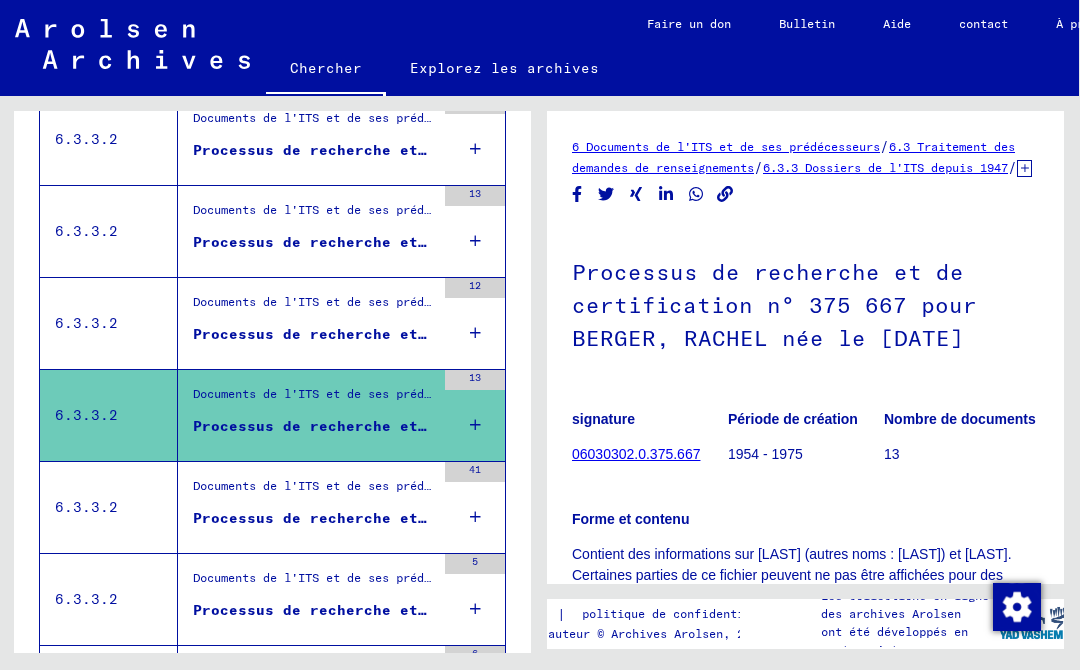 click on "Documents de l'ITS et de ses prédécesseurs > Traitement des demandes > Dossiers de l'ITS à partir de 1947 > Dépôt de dossiers T/D > Processus de recherche et de certification avec des numéros (T/D) de 250 000 à 499 999 > Processus de recherche et de certification avec des numéros (T/D) de 391 000 à 391 499" at bounding box center [314, 491] 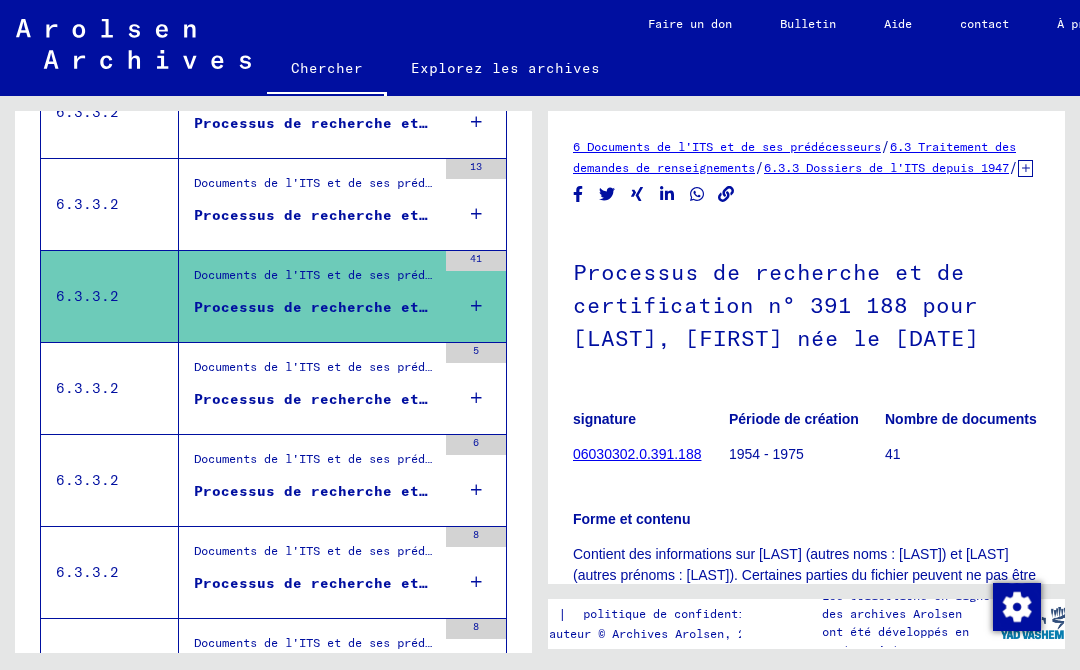 click on "Documents de l'ITS et de ses prédécesseurs > Traitement des demandes > Dossiers de l'ITS à partir de 1947 > Dépôt de dossiers T/D > Processus de recherche et de certification avec des numéros (T/D) de 250 000 à 499 999 > Processus de recherche et de certification avec des numéros (T/D) de 392 500 à 392 999" at bounding box center [315, 372] 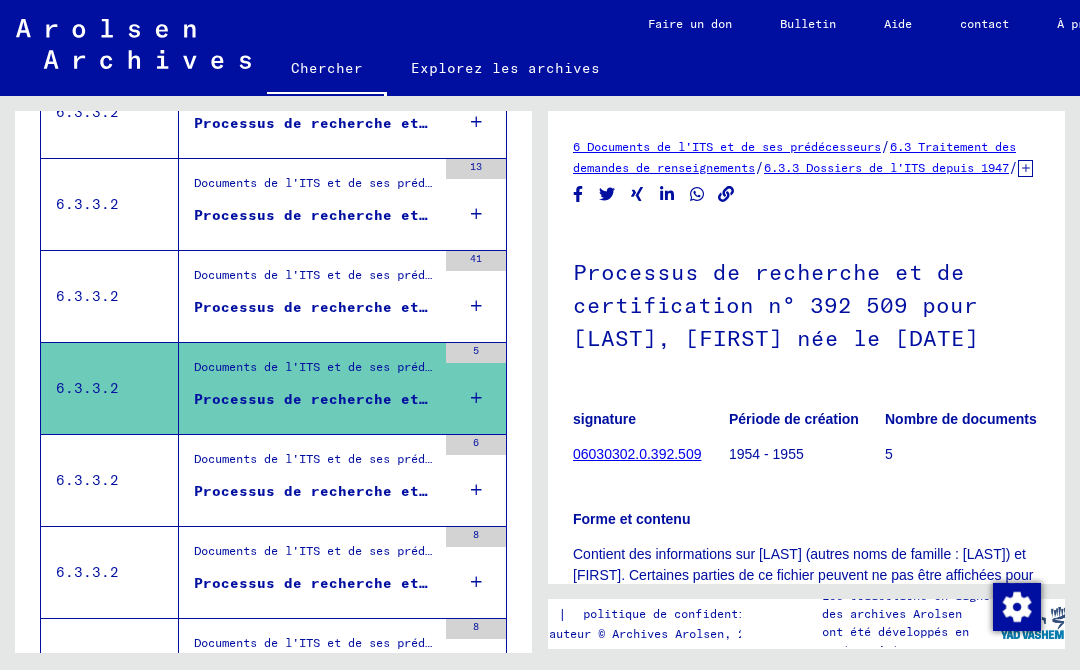 click on "Processus de recherche et de certification n° 461 178 pour [LAST], [FIRST] née le [DATE]" at bounding box center (315, 491) 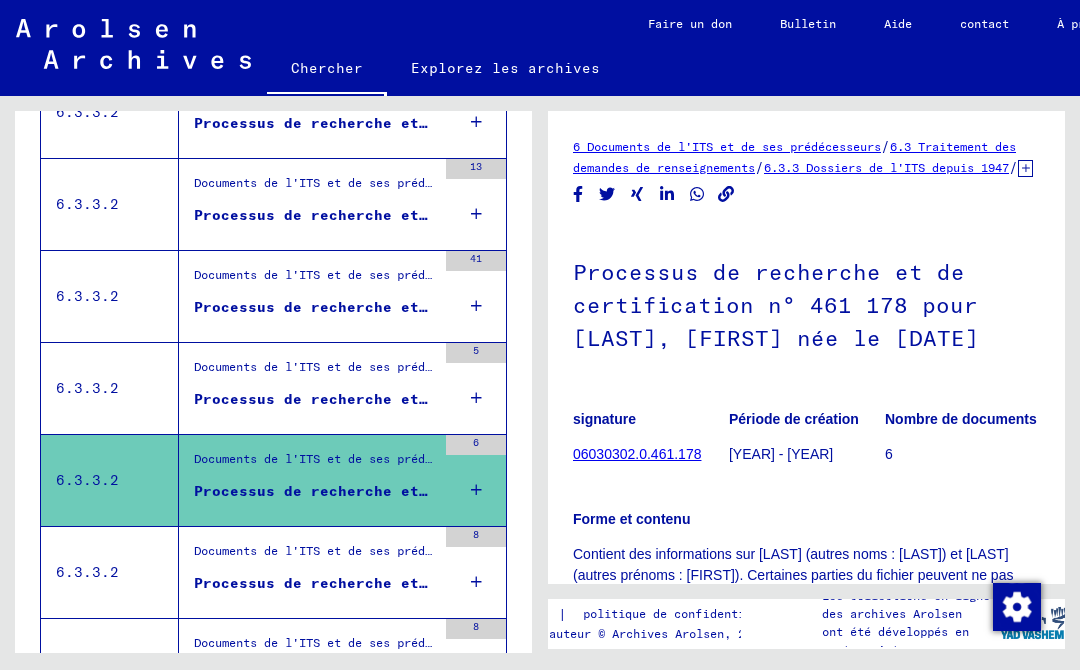 click on "Documents de l'ITS et de ses prédécesseurs > Traitement des demandes > Dossiers de l'ITS à partir de 1947 > Dépôt de dossiers T/D > Processus de recherche et de certification avec des numéros (T/D) de 250 000 à 499 999 > Processus de recherche et de certification avec des numéros (T/D) de 464 500 à 464 999" at bounding box center (1269, 550) 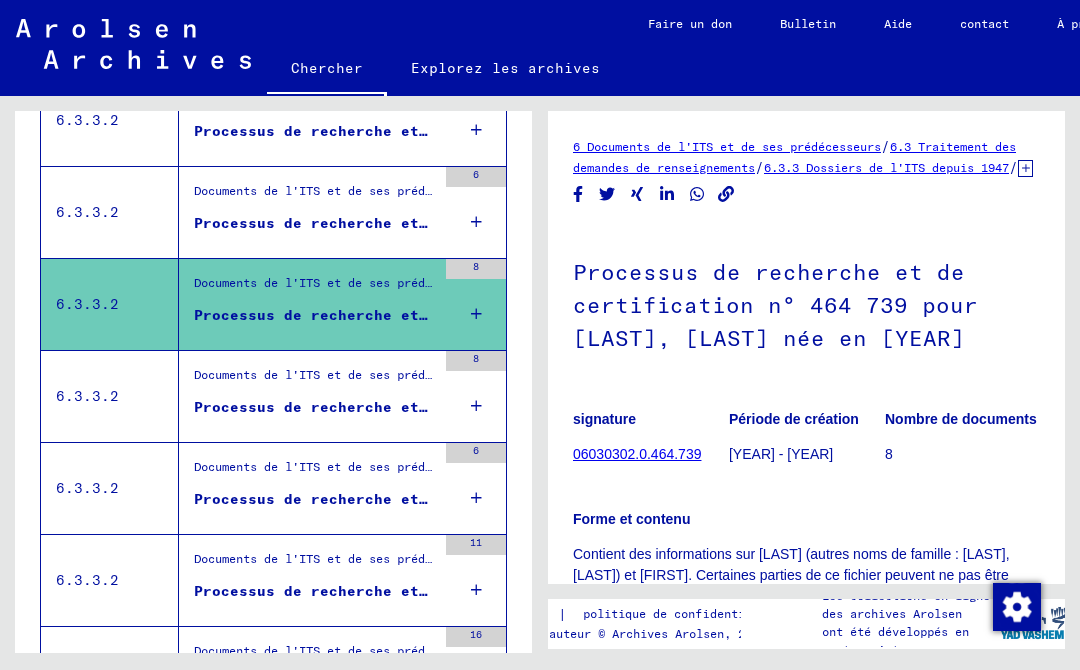 click on "Documents de l'ITS et de ses prédécesseurs > Traitement des demandes > Dossiers de l'ITS à partir de 1947 > Dépôt de dossiers T/D > Processus de recherche et de certification avec des numéros (T/D) de 250 000 à 499 999 > Processus de recherche et de certification avec des numéros (T/D) de 464 500 à 464 999" at bounding box center (315, 380) 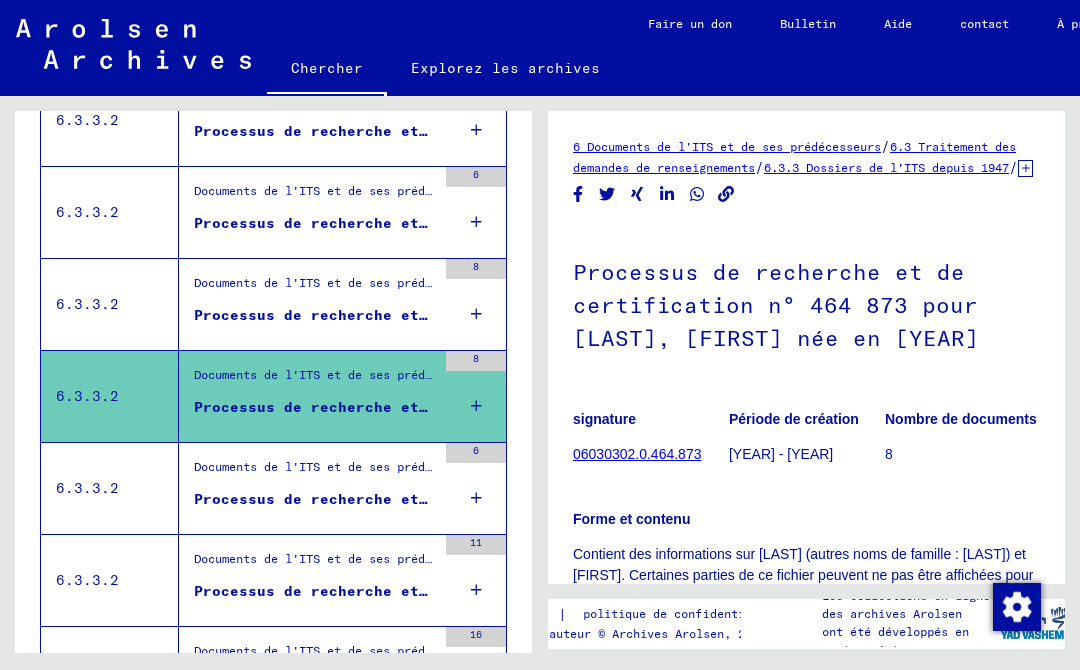 click on "Documents de l'ITS et de ses prédécesseurs > Traitement des demandes > Dossiers de l'ITS à partir de 1947 > Dépôt de dossiers T/D > Processus de recherche et de certification avec des numéros (T/D) de 250 000 à 499 999 > Processus de recherche et de certification avec des numéros (T/D) de 476 500 à 476 999" at bounding box center (315, 472) 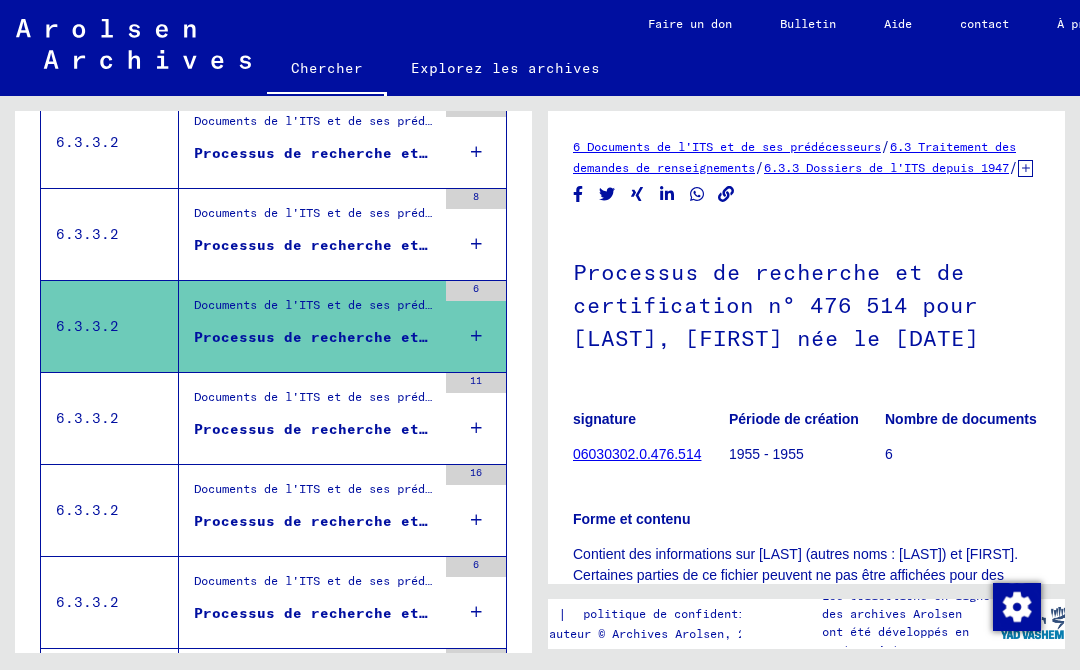 click on "Documents de l'ITS et de ses prédécesseurs > Traitement des demandes > Dossiers de l'ITS à partir de 1947 > Dépôt de dossiers T/D > Processus de recherche et de certification avec des numéros (T/D) de 500 000 à 749 999 > Processus de recherche et de certification avec des numéros (T/D) de 516 500 à 516 999" at bounding box center (315, 402) 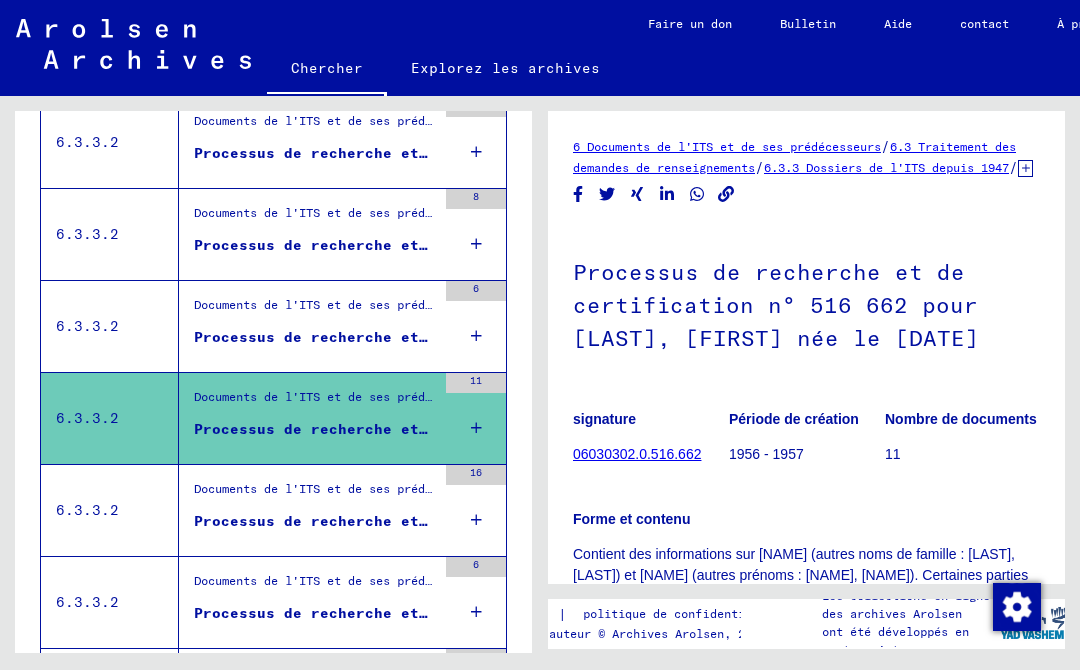 click on "Documents de l'ITS et de ses prédécesseurs > Traitement des demandes > Dossiers de l'ITS à partir de 1947 > Dépôt de dossiers T/D > Processus de recherche et de certification avec des numéros (T/D) de 500 000 à 749 999 > Processus de recherche et de certification avec des numéros (T/D) de 564 500 à 564 999" at bounding box center (315, 494) 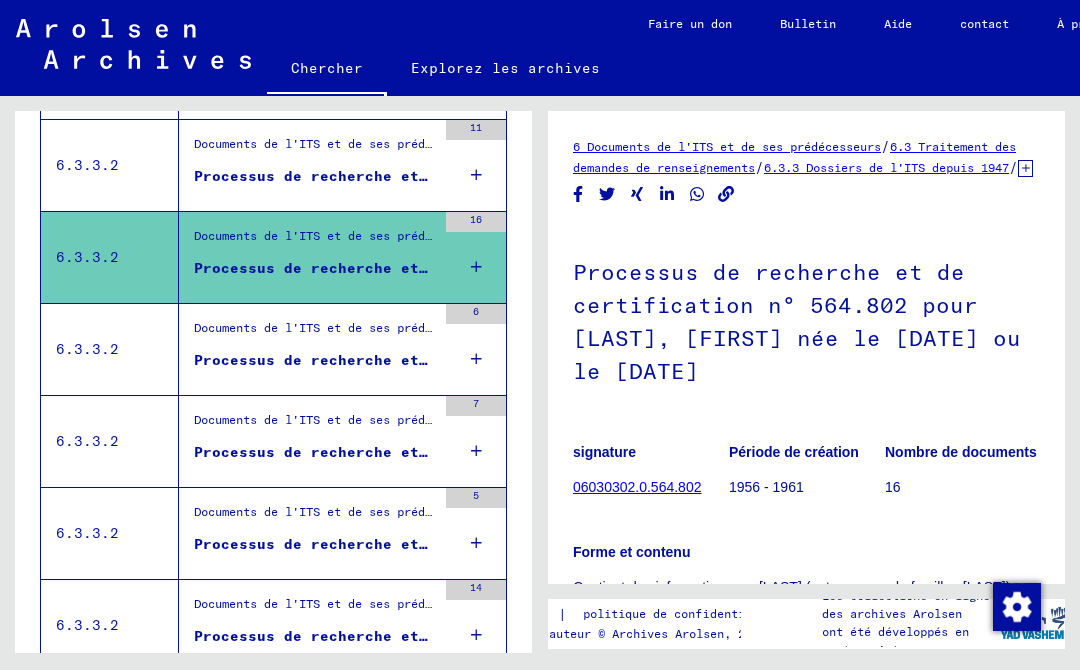 click on "Processus de recherche et de certification n° 572,577 pour [LAST], [FIRST]" at bounding box center [526, 360] 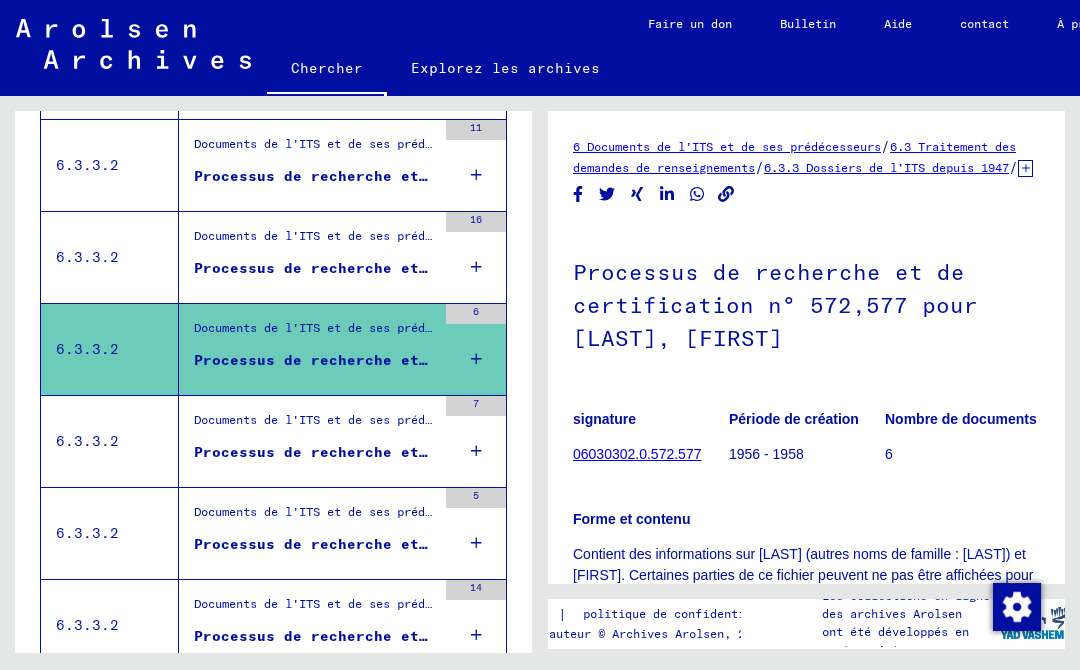 click on "Documents de l'ITS et de ses prédécesseurs > Traitement des demandes > Dossiers de l'ITS à partir de 1947 > Dépôt de dossiers T/D > Processus de recherche et de certification avec des numéros (T/D) de 500 000 à 749 999 > Processus de recherche et de certification avec des numéros (T/D) de 591 500 à 591 999" at bounding box center (315, 425) 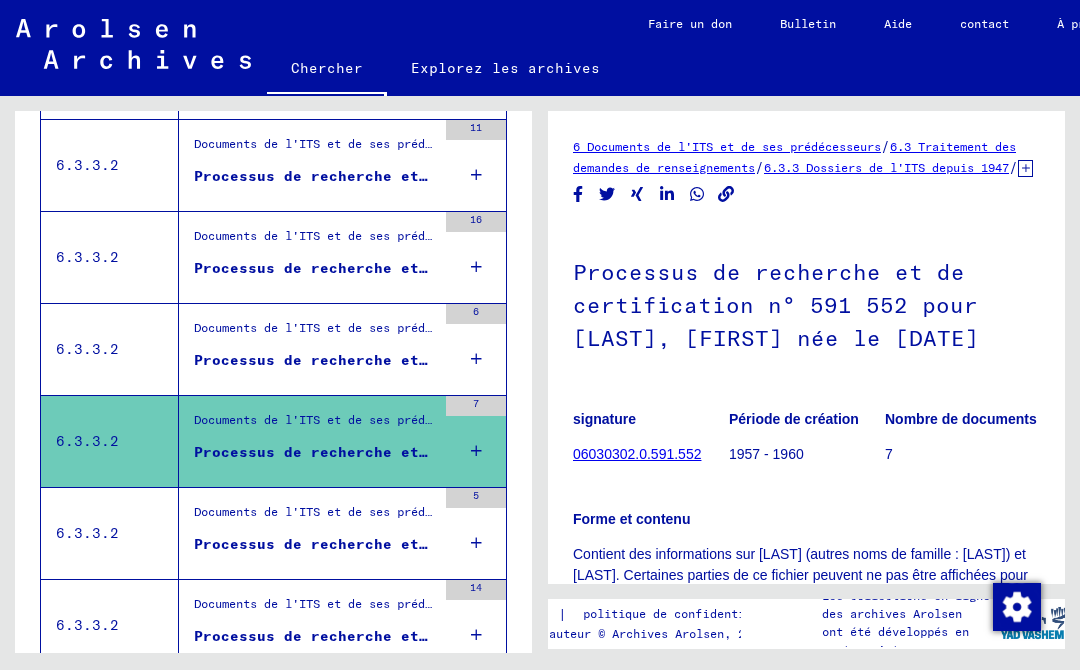click on "Documents de l'ITS et de ses prédécesseurs > Traitement des demandes > Dossiers de l'ITS à partir de 1947 > Dépôt de dossiers T/D > Processus de recherche et de certification avec des numéros (T/D) de 500 000 à 749 999 > Processus de recherche et de certification avec des numéros (T/D) de 599 000 à 599 499" at bounding box center [315, 517] 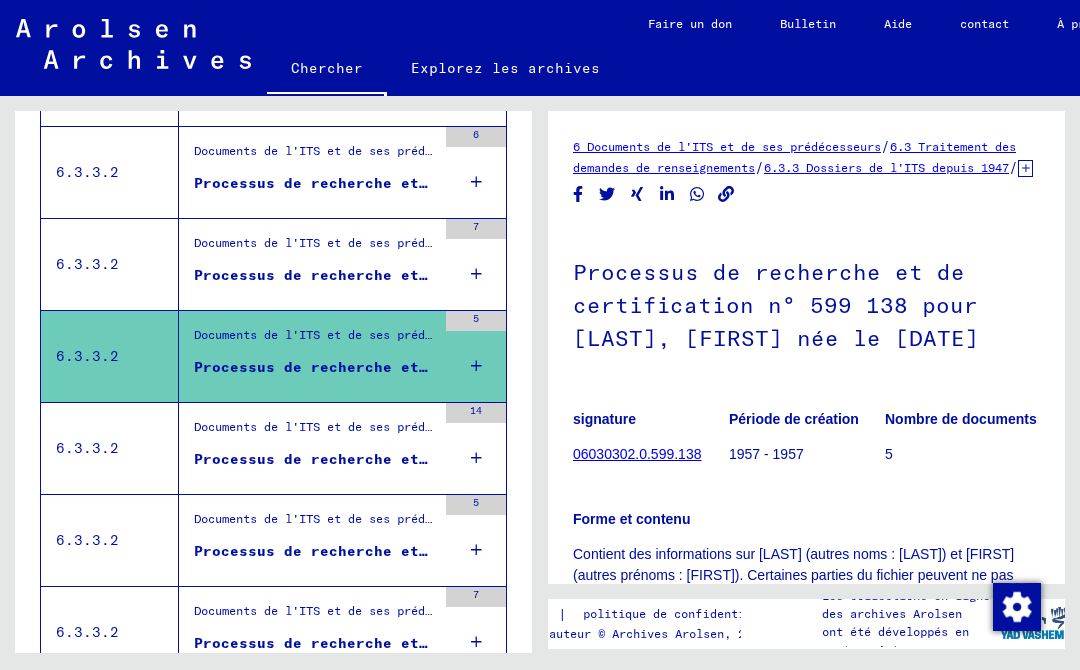 click on "Documents de l'ITS et de ses prédécesseurs > Traitement des demandes > Dossiers de l'ITS à partir de 1947 > Dépôt de dossiers T/D > Processus de recherche et de certification avec des numéros (T/D) de 500 000 à 749 999 > Processus de recherche et de certification avec des numéros (T/D) de 613 500 à 613 999" at bounding box center (315, 432) 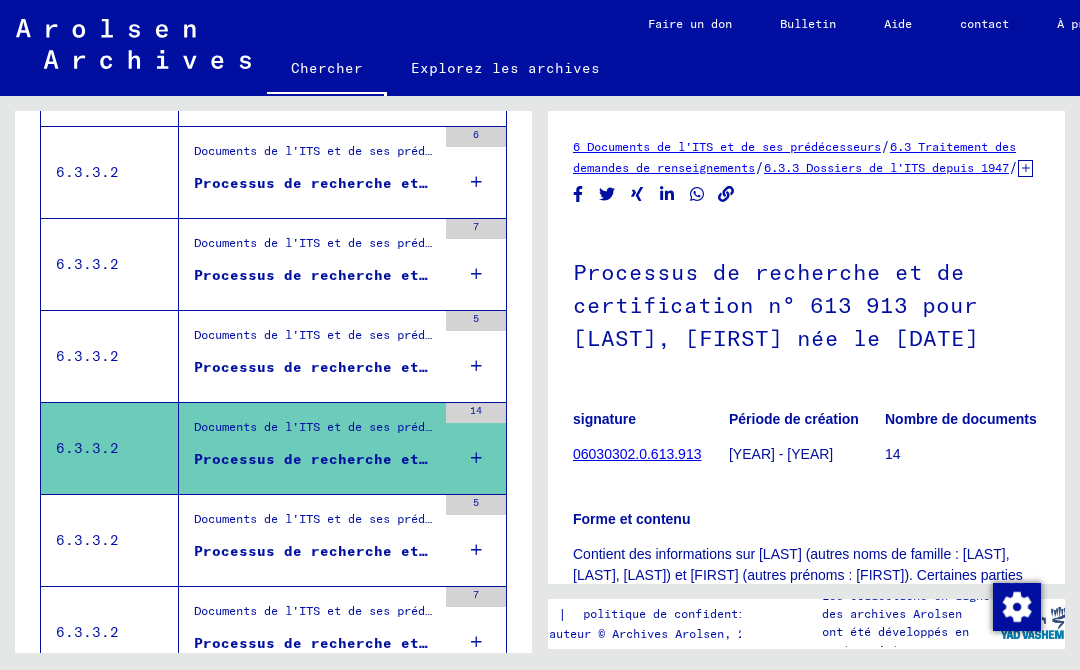 click on "Documents de l'ITS et de ses prédécesseurs > Traitement des demandes > Dossiers de l'ITS à partir de 1947 > Dépôt de dossiers T/D > Processus de recherche et de certification avec des numéros (T/D) de 500 000 à 749 999 > Processus de recherche et de certification avec des numéros (T/D) de 614 000 à 614 499" at bounding box center (315, 524) 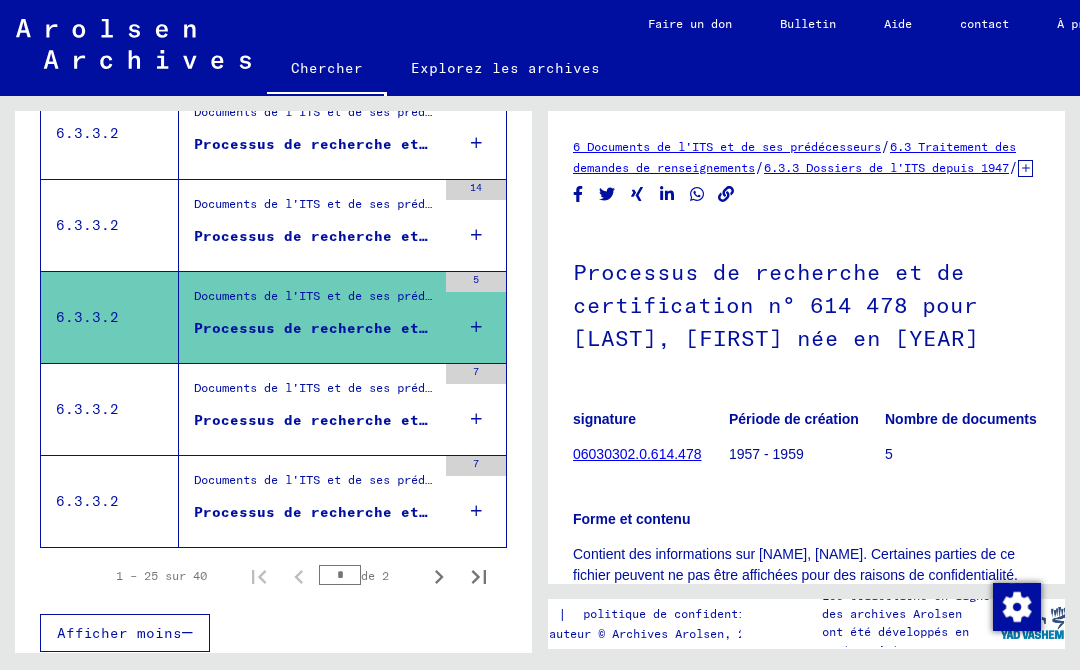 click on "Documents de l'ITS et de ses prédécesseurs > Traitement des demandes > Dossiers de l'ITS à partir de 1947 > Dépôt de dossiers T/D > Processus de recherche et de certification avec des numéros (T/D) de 500 000 à 749 999 > Processus de recherche et de certification avec des numéros (T/D) de 616 500 à 616 999" at bounding box center [315, 393] 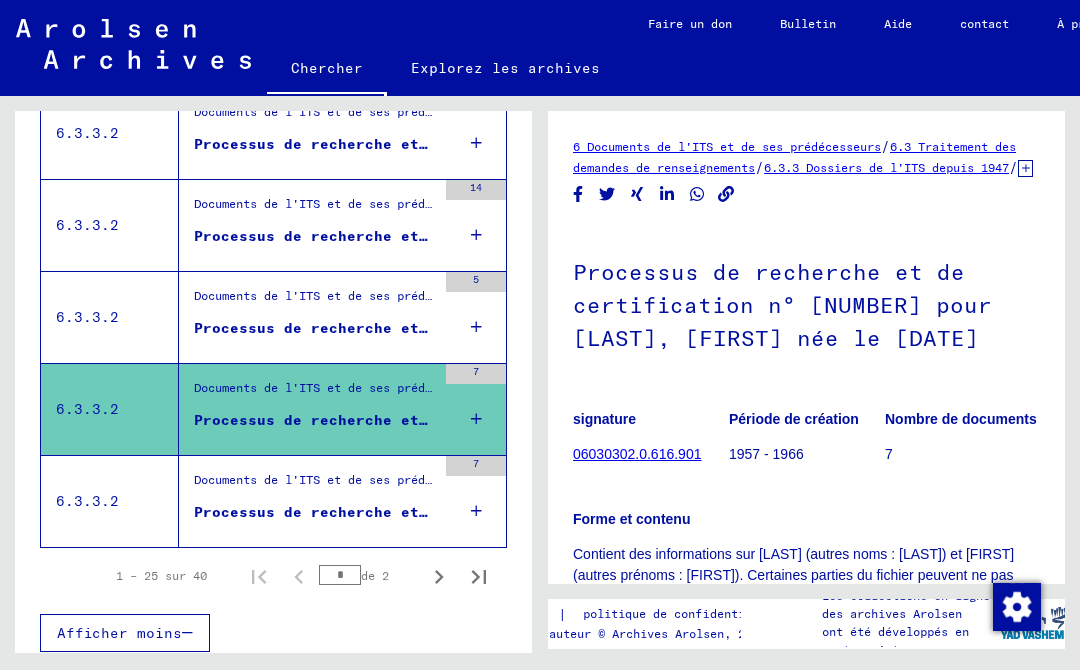 click on "Documents de l'ITS et de ses prédécesseurs > Traitement des demandes > Dossiers de l'ITS à partir de 1947 > Dépôt de dossiers T/D > Processus de recherche et de certification avec des numéros (T/D) de 500 000 à 749 999 > Processus de recherche et de certification avec des numéros (T/D) de 638 000 à 638 499" at bounding box center [1269, 479] 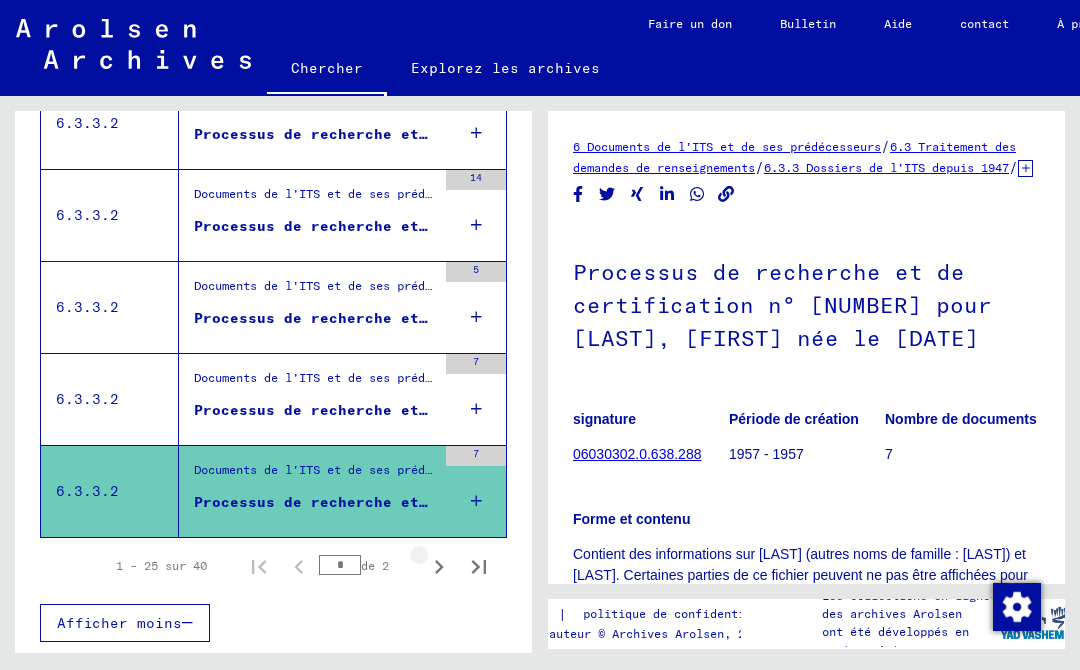click 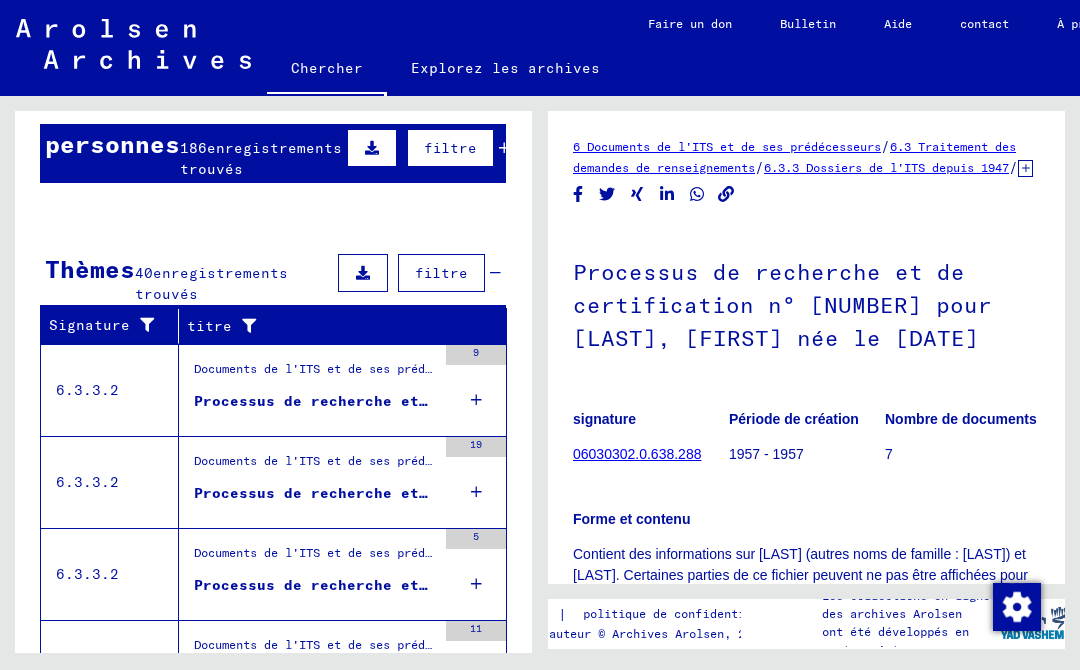 click on "Documents de l'ITS et de ses prédécesseurs > Traitement des demandes > Dossiers de l'ITS à partir de 1947 > Dépôt de dossiers T/D > Processus de recherche et de certification avec des numéros (T/D) de 500 000 à 749 999 > Processus de recherche et de certification avec des numéros (T/D) de 651 500 à 651 999" at bounding box center [315, 374] 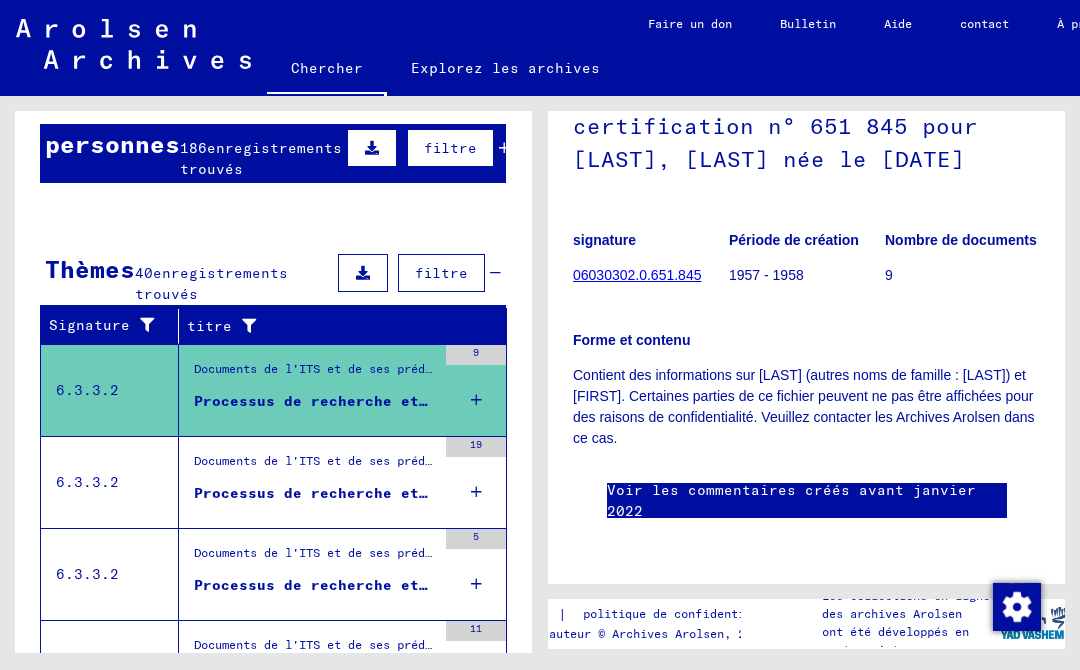 click on "Documents de l'ITS et de ses prédécesseurs > Traitement des demandes > Dossiers de l'ITS à partir de 1947 > Dépôt de dossiers T/D > Processus de recherche et de certification avec des numéros (T/D) de 500 000 à 749 999 > Processus de recherche et de certification avec des numéros (T/D) de 655 000 à 655 499" at bounding box center (315, 466) 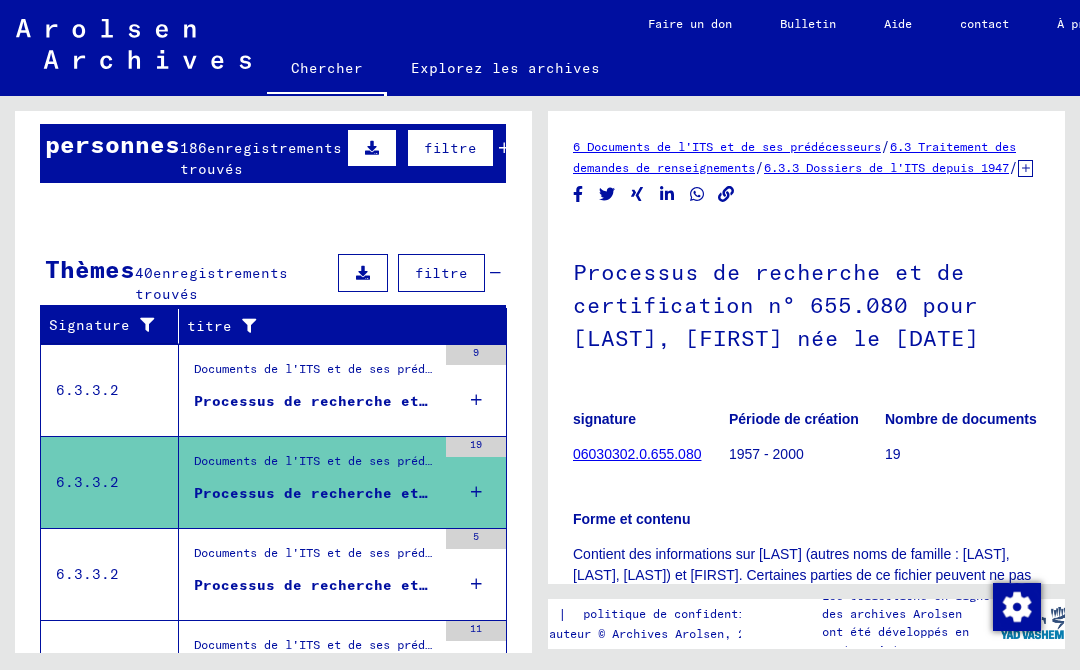 click on "Documents de l'ITS et de ses prédécesseurs > Traitement des demandes > Dossiers de l'ITS à partir de [YEAR] > Dépôt de dossiers T/D > Processus de recherche et de certification avec des numéros (T/D) de [NUMBER] à [NUMBER] > Processus de recherche et de certification avec des numéros (T/D) de [NUMBER] à [NUMBER]" at bounding box center (315, 558) 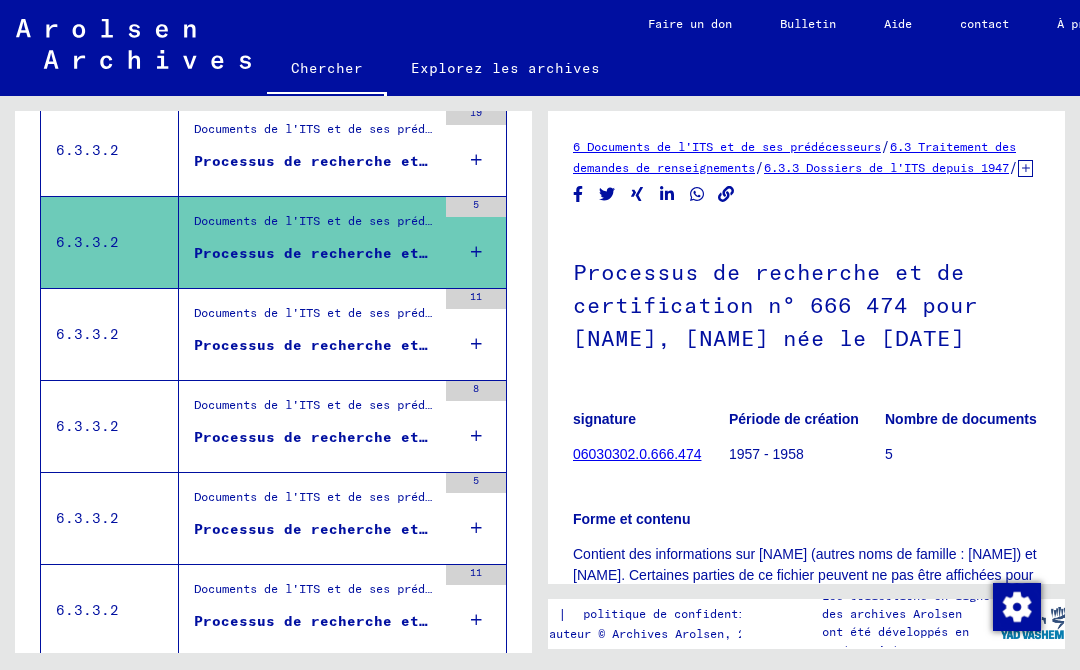 click on "Processus de recherche et de certification n° 671.100 pour [LAST], [FIRST] née le [DATE]" at bounding box center (315, 345) 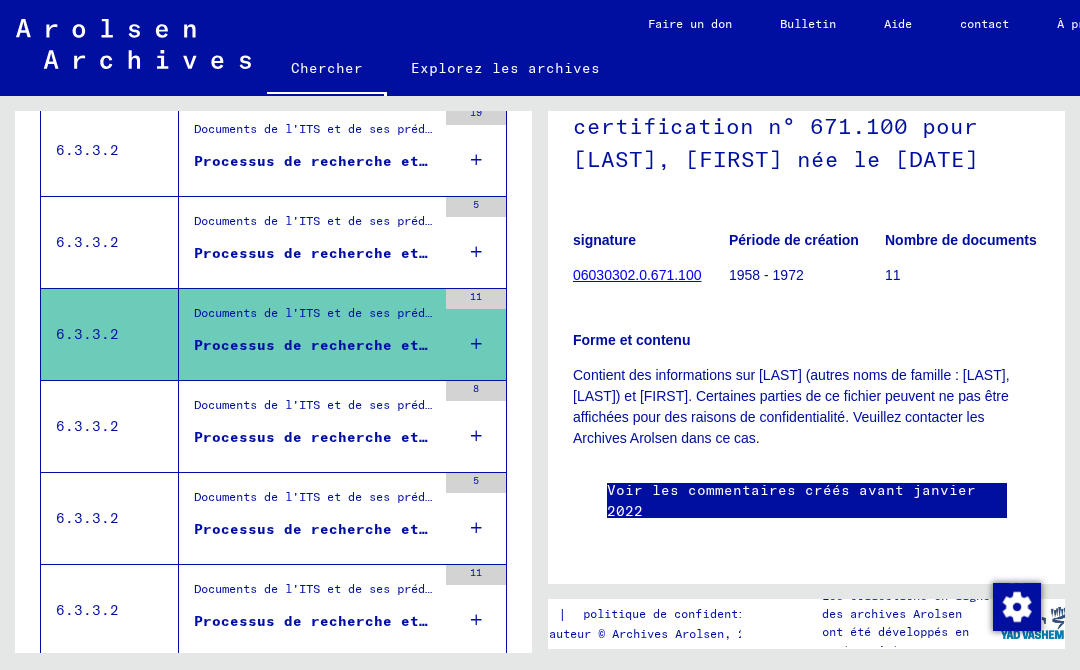 click on "Documents de l'ITS et de ses prédécesseurs > Traitement des demandes > Dossiers de l'ITS à partir de 1947 > Dépôt de dossiers T/D > Processus de recherche et de certification avec des numéros (T/D) de 500 000 à 749 999 > Processus de recherche et de certification avec des numéros (T/D) de 671 500 à 671 999" at bounding box center [315, 411] 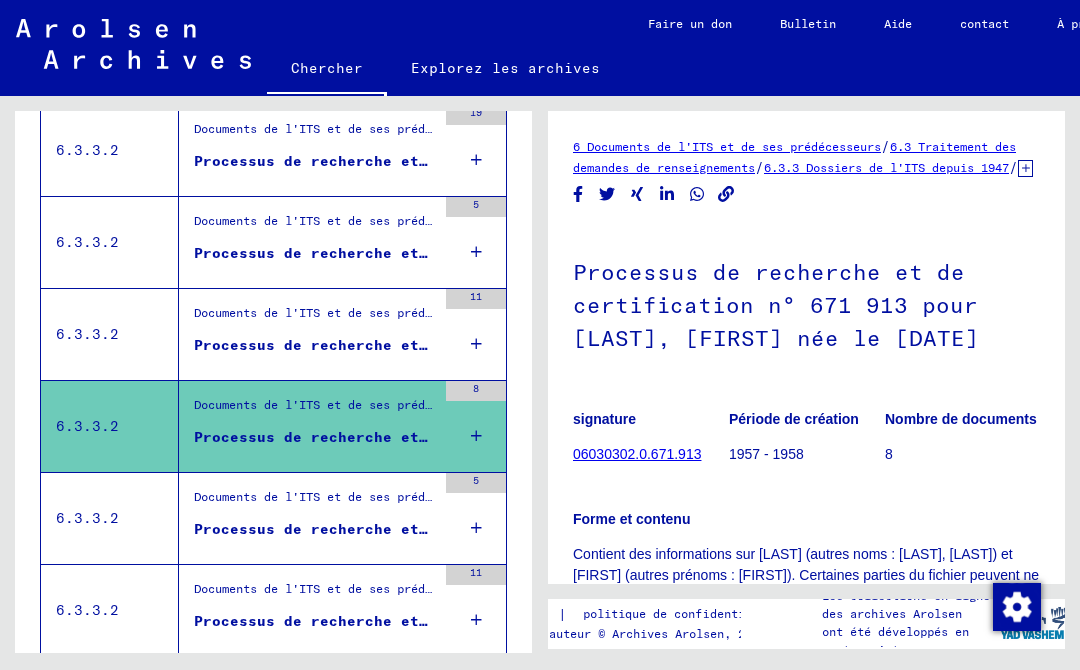 click on "Documents de l'ITS et de ses prédécesseurs > Traitement des demandes > Dossiers de l'ITS à partir de 1947 > Dépôt de dossiers T/D > Processus de recherche et de certification avec des numéros (T/D) de 500 000 à 749 999 > Processus de recherche et de certification avec des numéros (T/D) de 674 000 à 674 499" at bounding box center (315, 502) 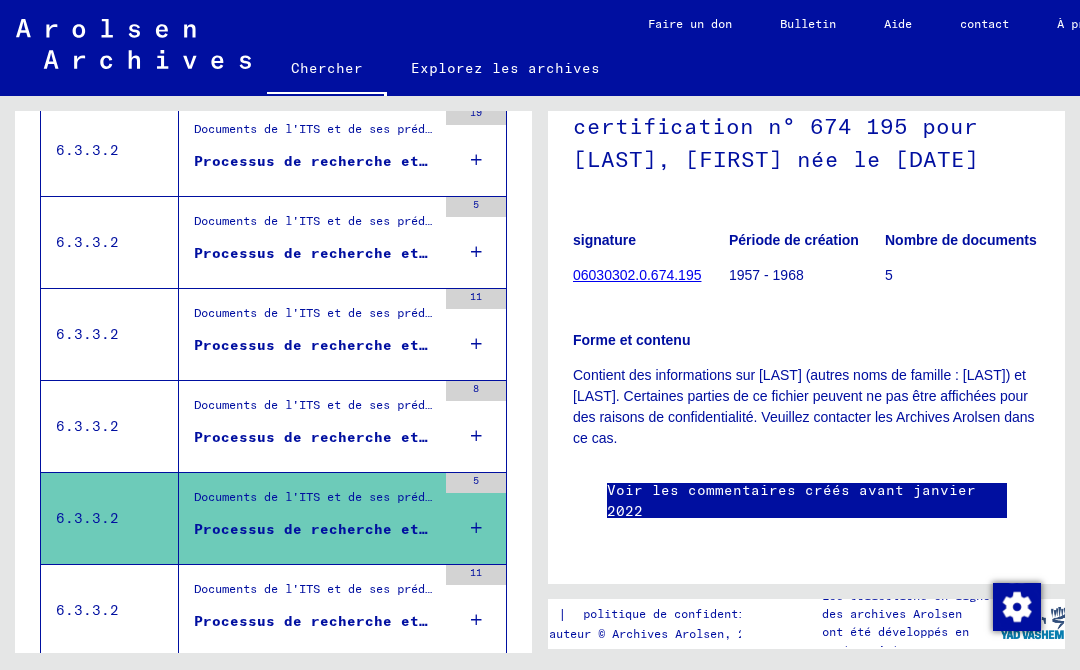scroll, scrollTop: 260, scrollLeft: 0, axis: vertical 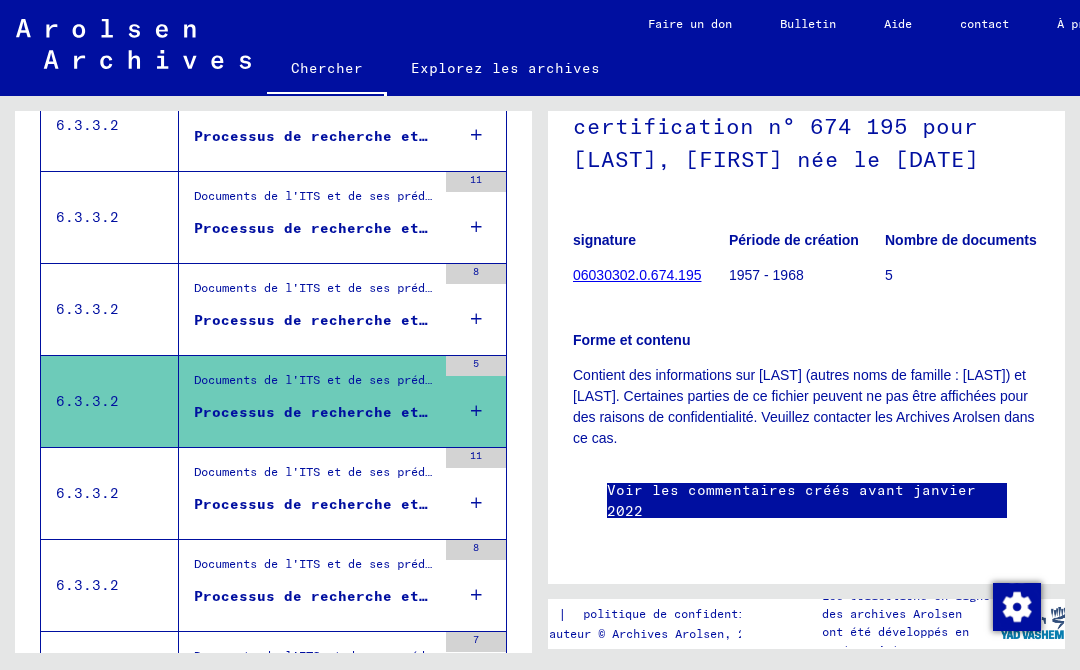 click on "Documents de l'ITS et de ses prédécesseurs > Traitement des demandes > Dossiers de l'ITS à partir de 1947 > Dépôt de dossiers T/D > Processus de recherche et de certification avec des numéros (T/D) de 500 000 à 749 999 > Processus de recherche et de certification avec des numéros (T/D) de 722 500 à 722 999" at bounding box center [315, 477] 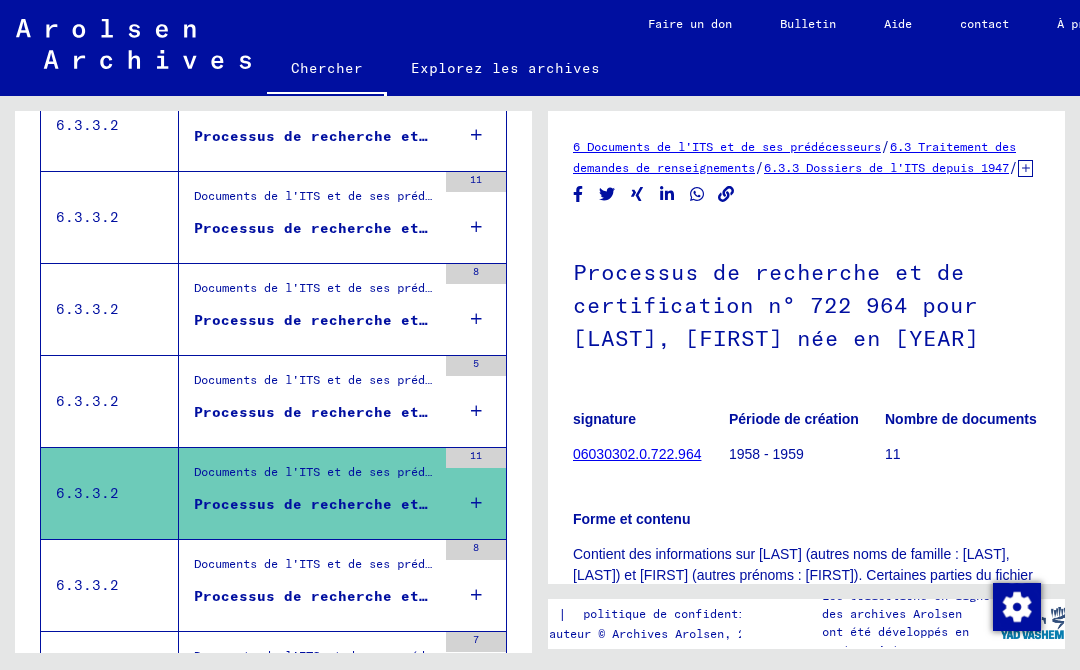 click on "Documents de l'ITS et de ses prédécesseurs > Traitement des demandes > Dossiers de l'ITS à partir de 1947 > Dépôt de dossiers T/D > Processus de recherche et de certification avec des numéros (T/D) de 500 000 à 749 999 > Processus de recherche et de certification avec des numéros (T/D) de 740 500 à 740 999" at bounding box center (1269, 563) 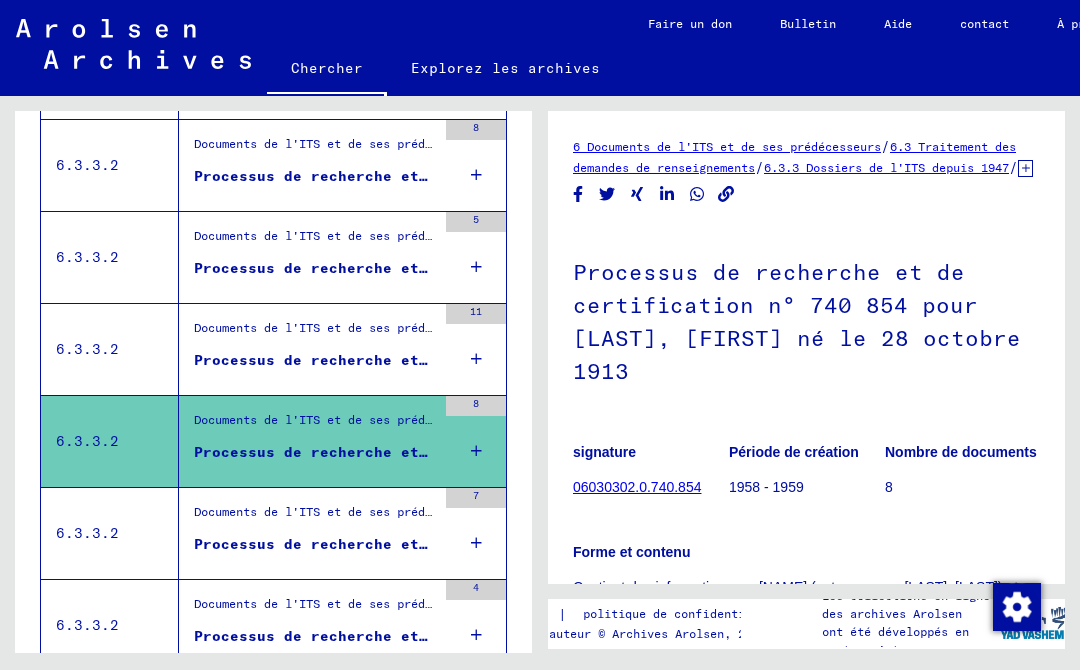 scroll, scrollTop: 807, scrollLeft: 0, axis: vertical 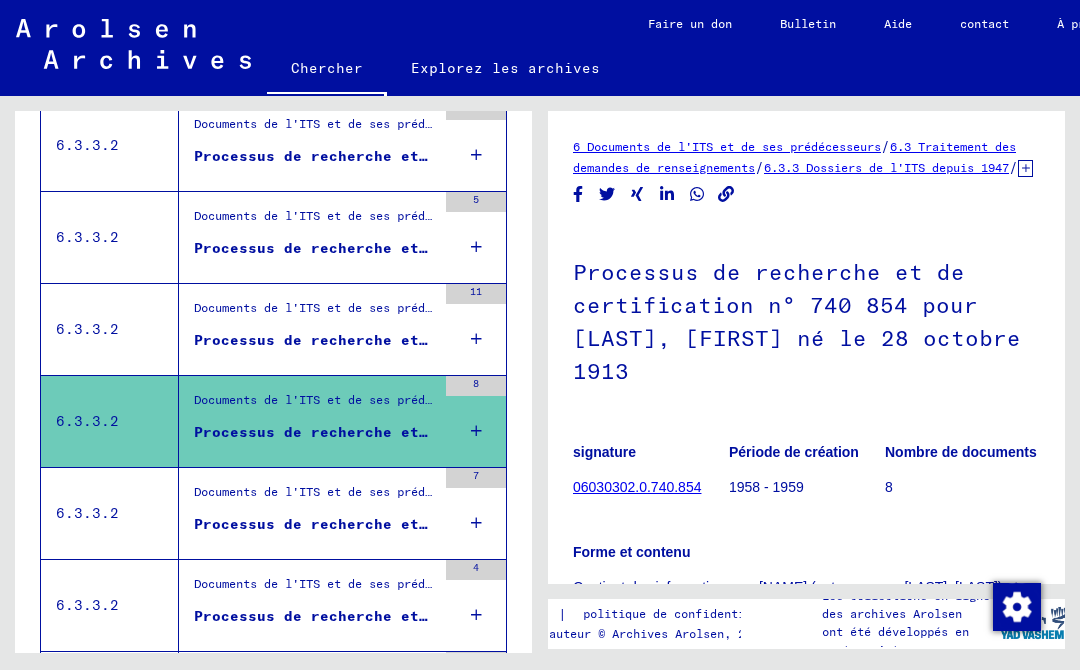 click on "Documents de l'ITS et de ses prédécesseurs > Traitement des demandes > Dossiers de l'ITS à partir de 1947 > Dépôt de dossiers T/D > Processus de recherche et de certification avec des numéros (T/D) de 750 000 à 999 999 > Processus de recherche et de certification avec des numéros (T/D) de 766 500 à 766 999" at bounding box center [315, 497] 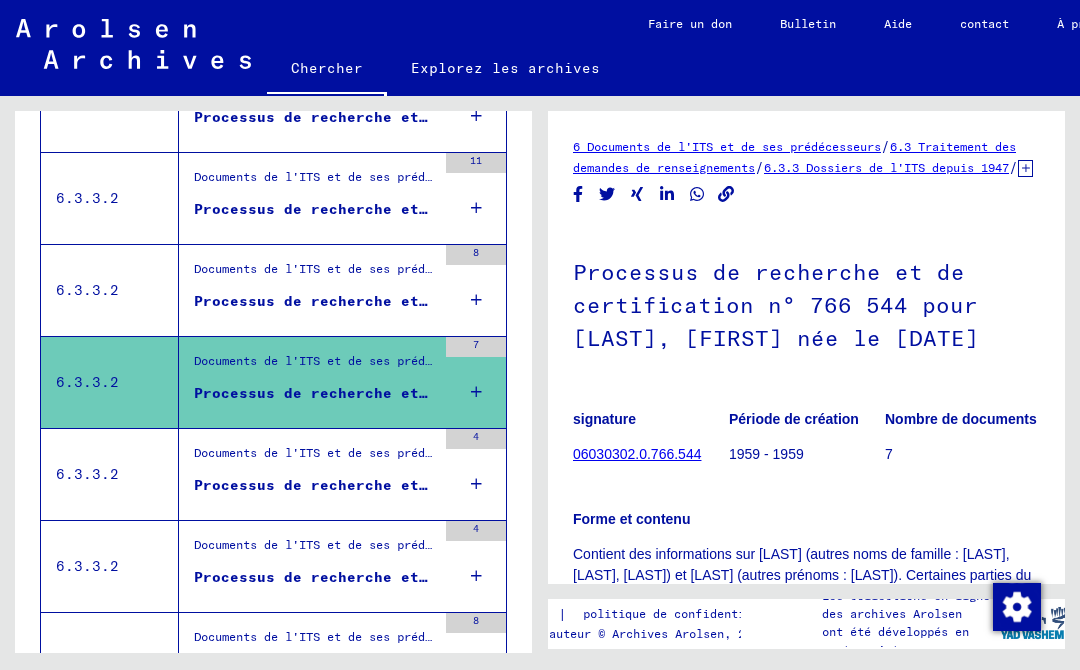 scroll, scrollTop: 956, scrollLeft: 0, axis: vertical 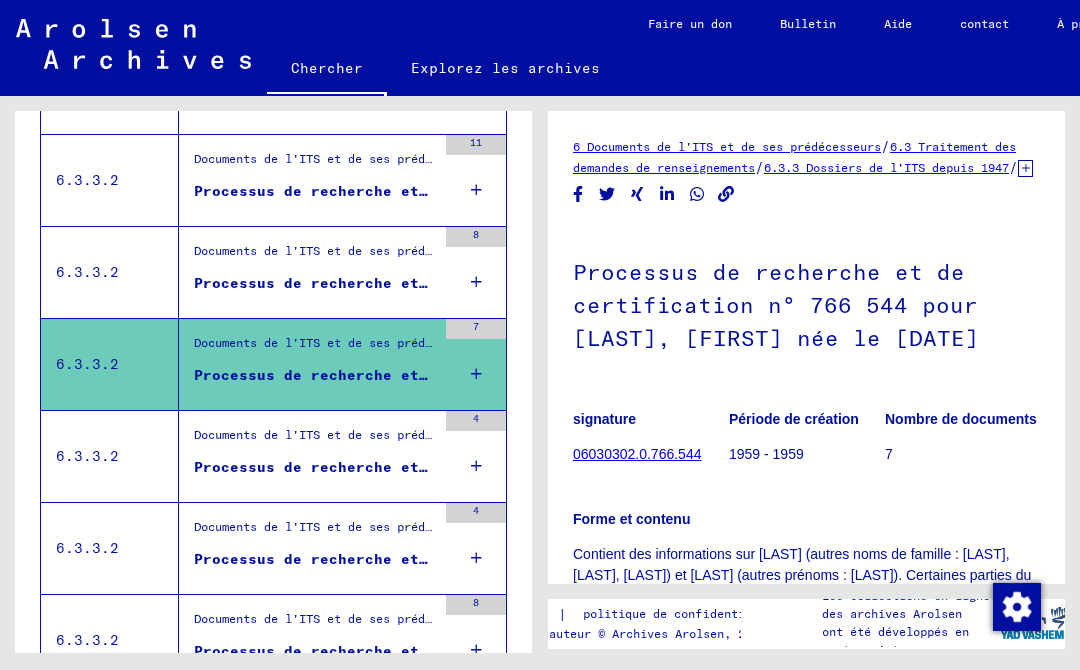 click on "Documents de l'ITS et de ses prédécesseurs > Traitement des demandes > Dossiers de l'ITS à partir de 1947 > Dépôt de dossiers T/D > Processus de recherche et de certification avec des numéros (T/D) de 750 000 à 999 999 > Processus de recherche et de certification avec des numéros (T/D) de 777 500 à 777 999" at bounding box center [315, 441] 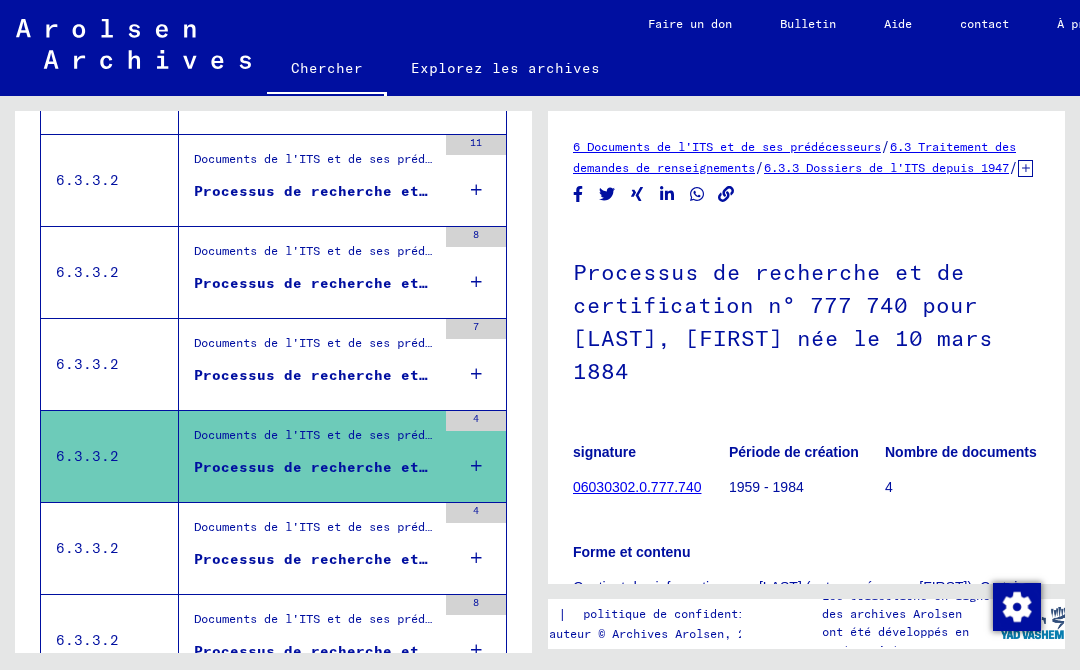 click on "Documents de l'ITS et de ses prédécesseurs > Traitement des demandes > Dossiers de l'ITS à partir de 1947 > Dépôt de dossiers T/D > Processus de recherche et de certification avec des numéros (T/D) de 750 000 à 999 999 > Processus de recherche et de certification avec des numéros (T/D) de 818 000 à 818 499" at bounding box center [315, 533] 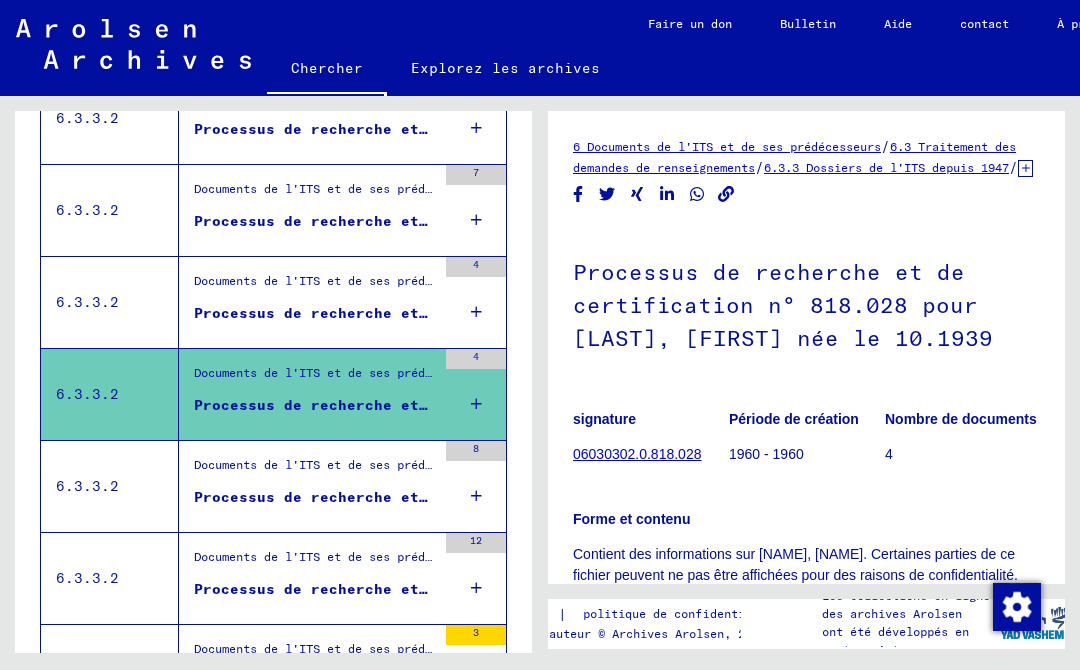 scroll, scrollTop: 1127, scrollLeft: 0, axis: vertical 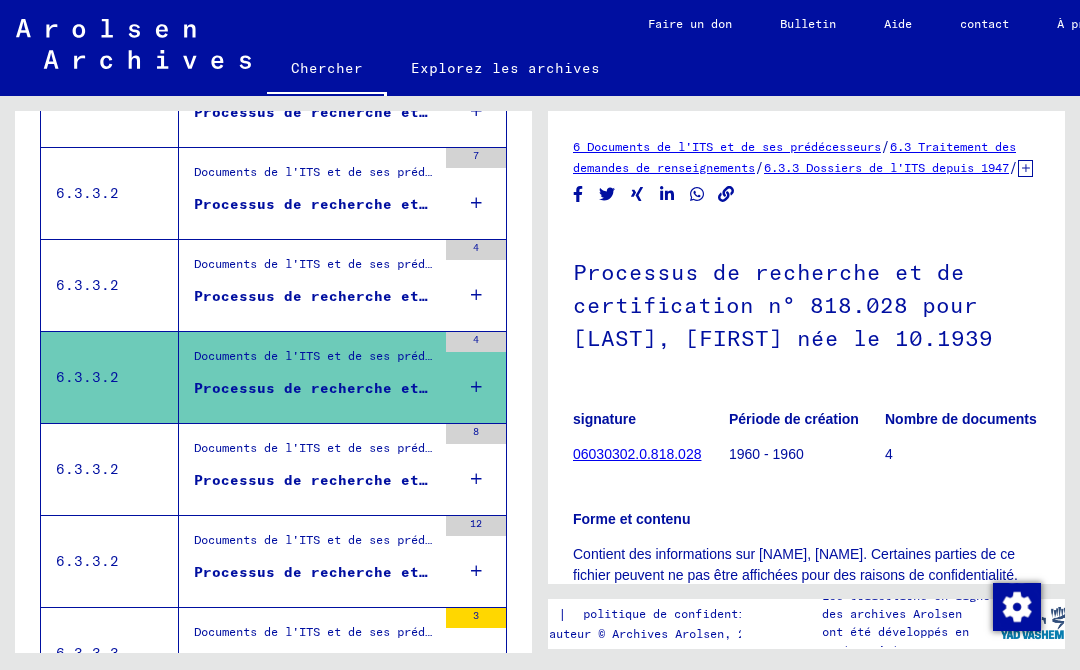 click on "Documents de l'ITS et de ses prédécesseurs > Traitement des demandes > Dossiers de l'ITS à partir de 1947 > Dépôt de dossiers T/D > Processus de recherche et de certification avec des numéros (T/D) de 750 000 à 999 999 > Processus de recherche et de certification avec des numéros (T/D) de 850 500 à 850 999" at bounding box center [315, 453] 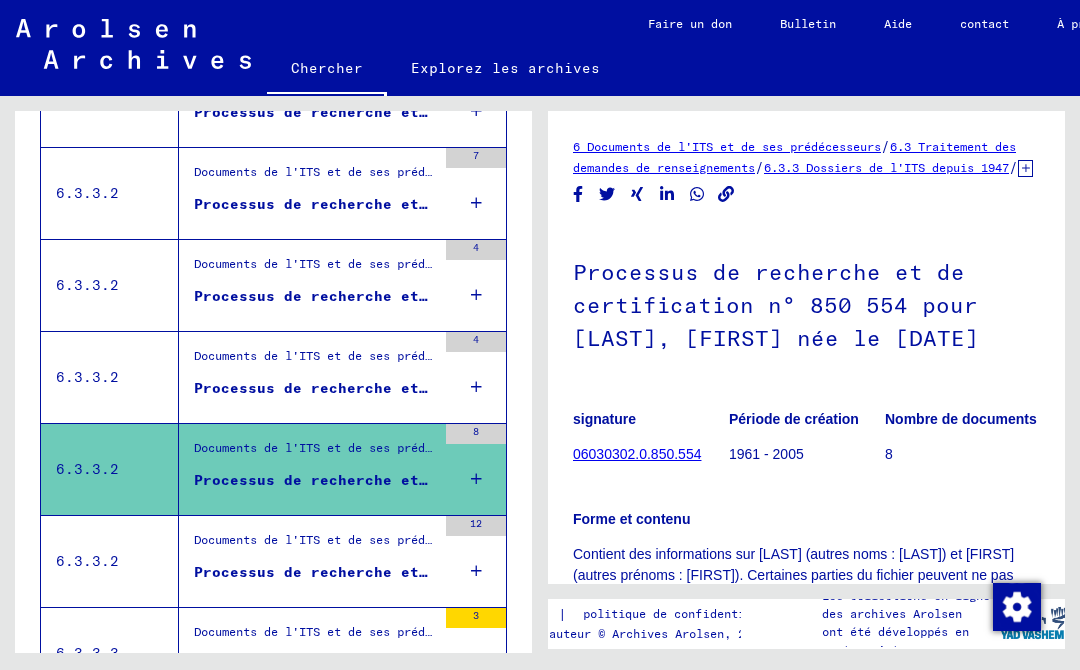 click on "Documents de l'ITS et de ses prédécesseurs > Traitement des demandes > Dossiers de l'ITS à partir de 1947 > Dépôt de dossiers T/D > Processus de recherche et de certification avec des numéros (T/D) de 750 000 à 999 999 > Processus de recherche et de certification avec des numéros (T/D) de 850 500 à 850 999" at bounding box center (315, 545) 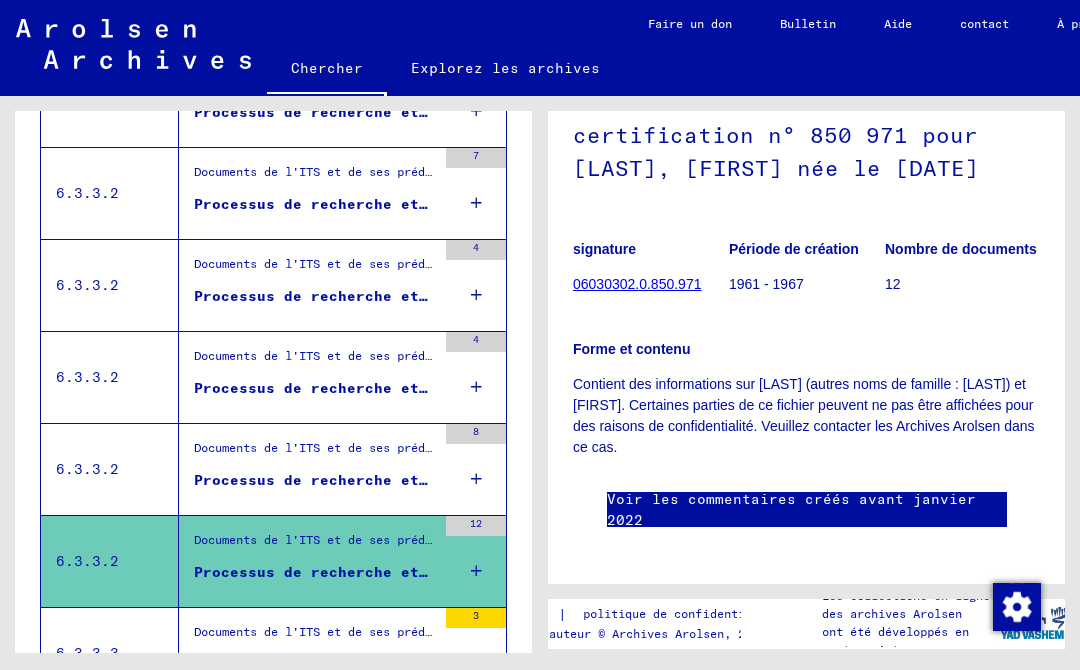 scroll, scrollTop: 171, scrollLeft: 0, axis: vertical 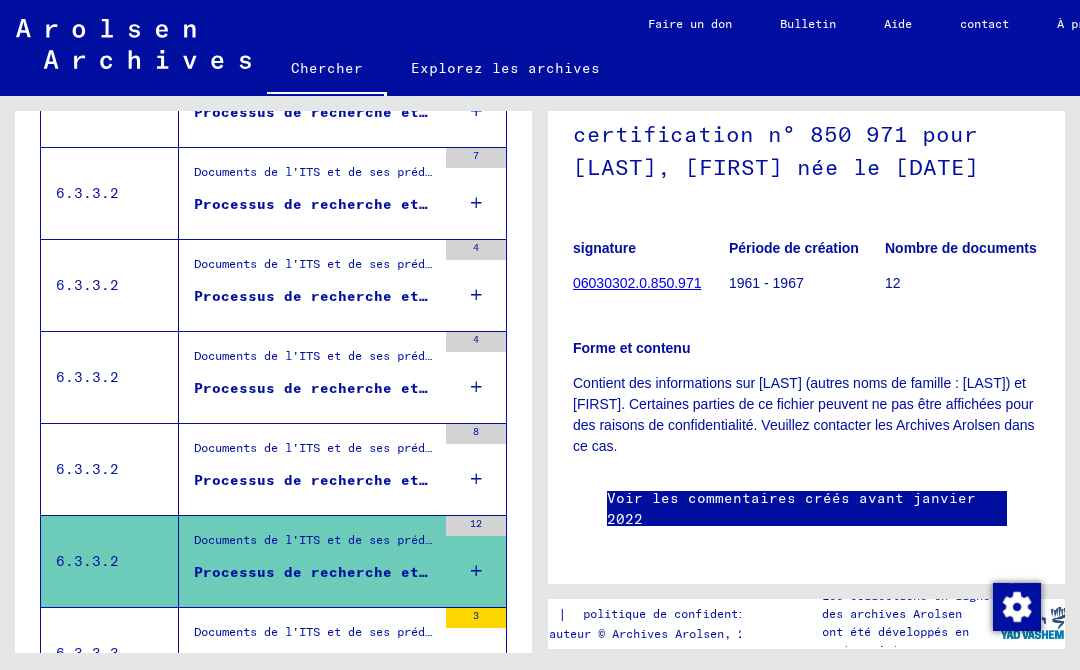 click on "06030302.0.850.971" 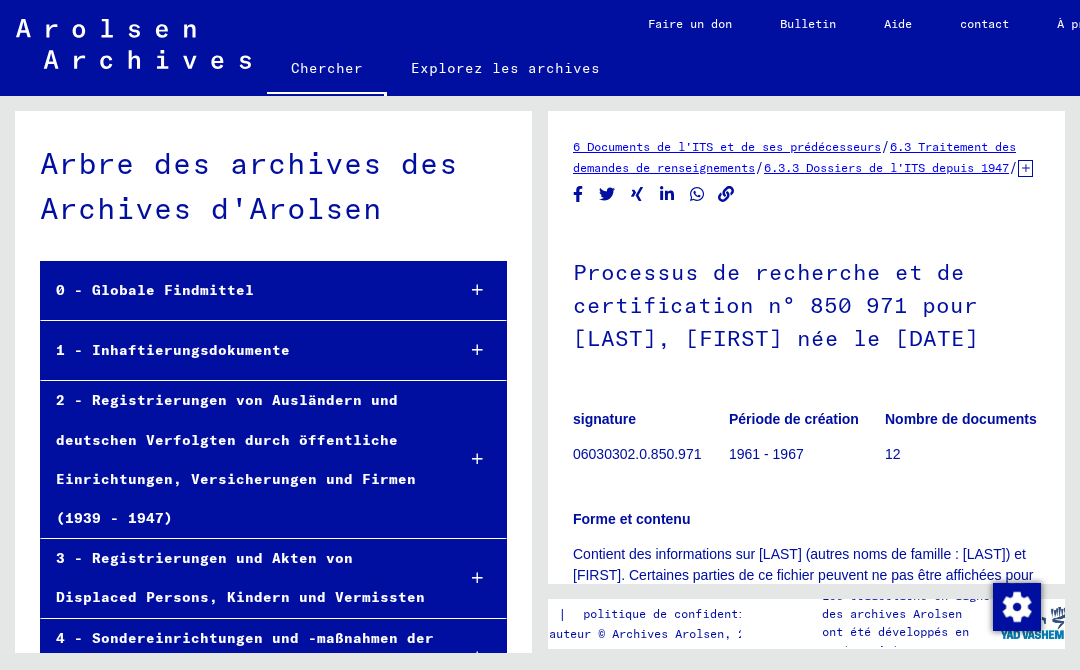 scroll, scrollTop: 0, scrollLeft: 0, axis: both 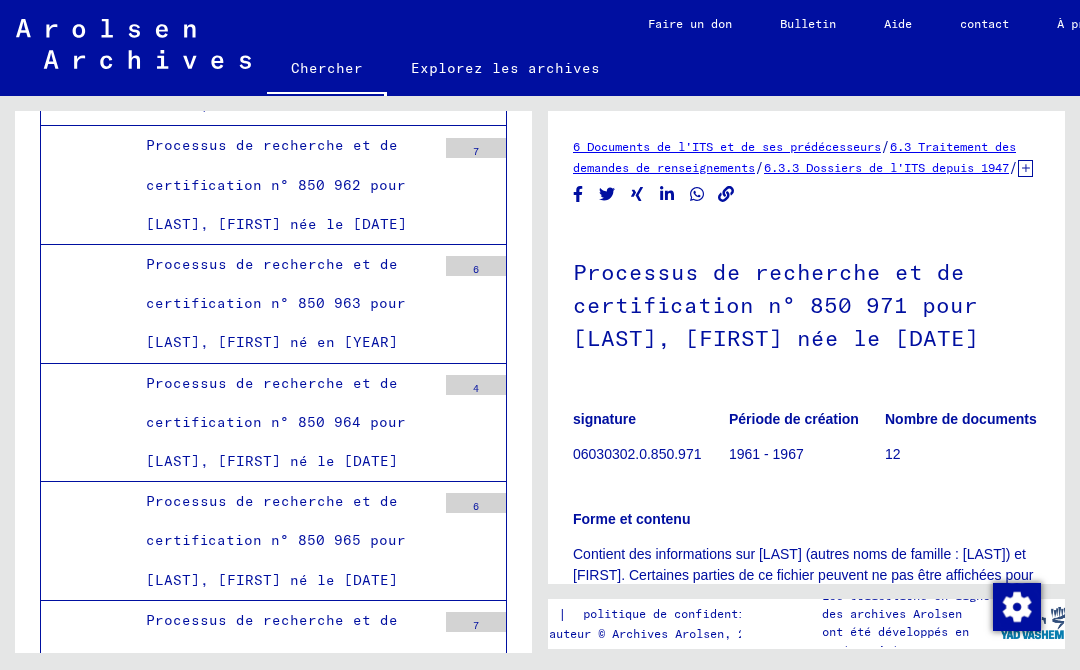 click on "Forme et contenu Contient des informations sur [LAST] (autres noms de famille : [LAST]) et [FIRST]. Certaines parties de ce fichier peuvent ne pas être affichées pour des raisons de confidentialité. Veuillez contacter les Archives Arolsen dans ce cas." 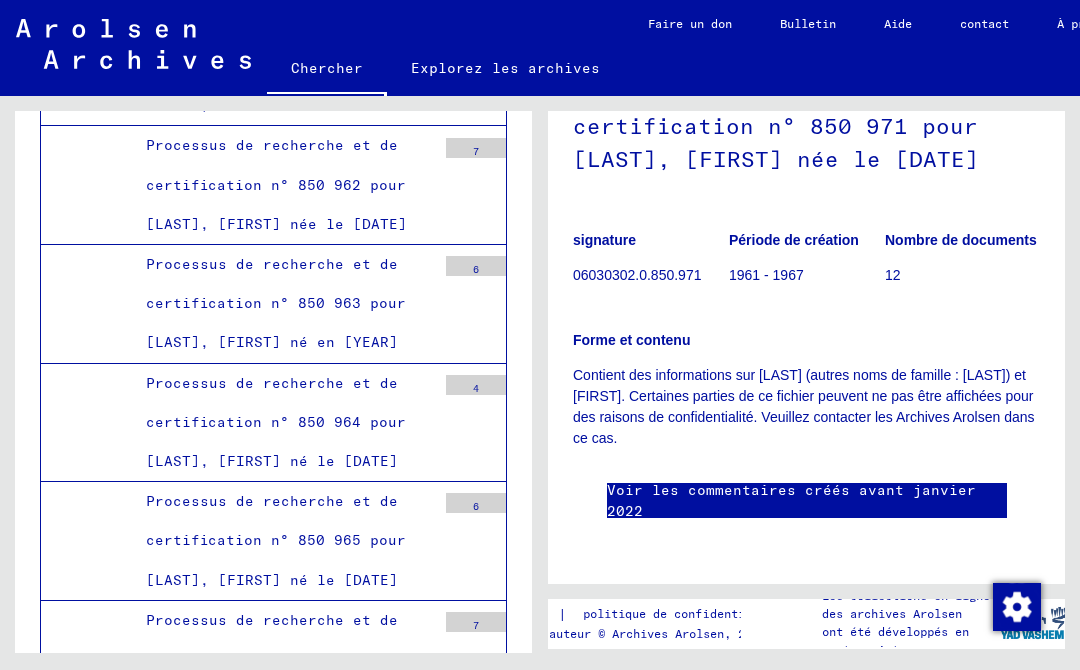 scroll, scrollTop: 214, scrollLeft: 0, axis: vertical 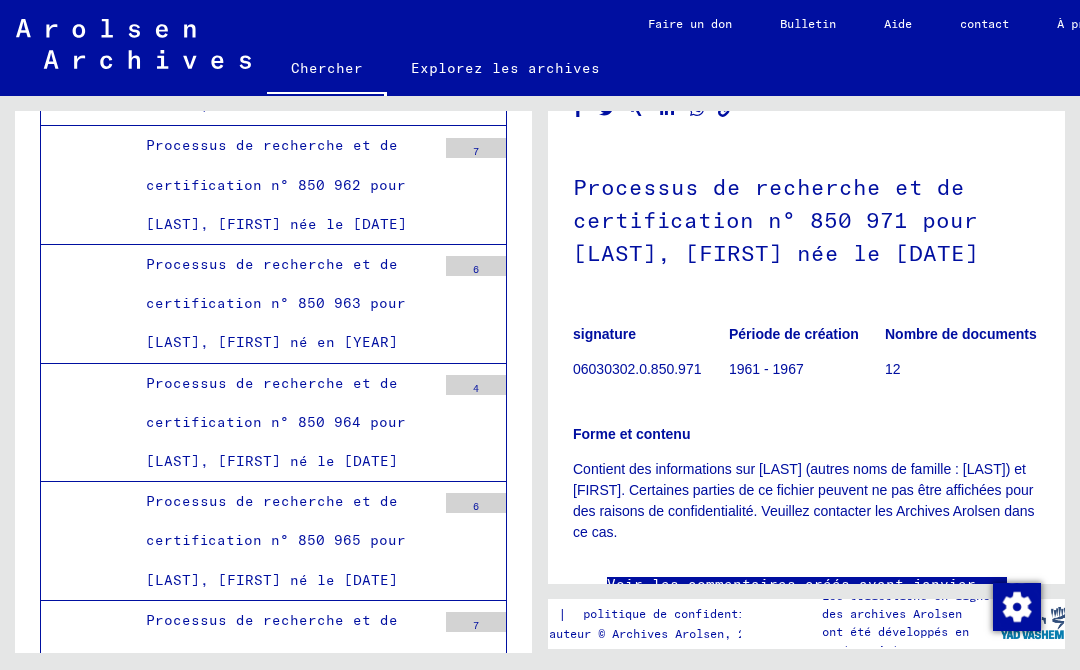 click on "Processus de recherche et de certification n° 850 971 pour [LAST], [FIRST] née le [DATE]" 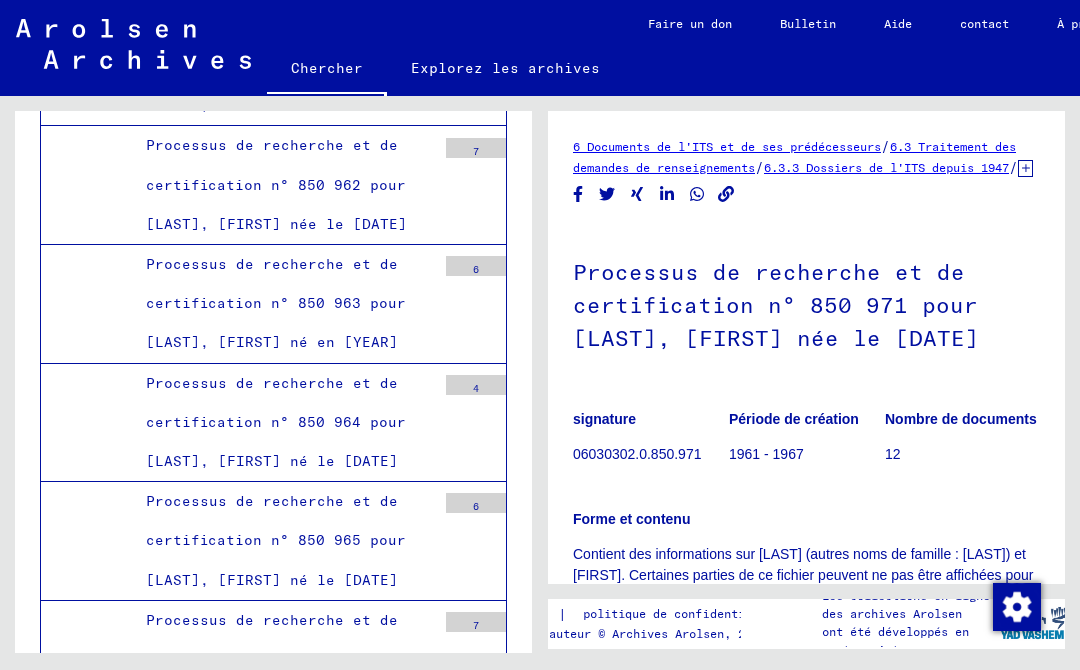 scroll, scrollTop: 0, scrollLeft: 0, axis: both 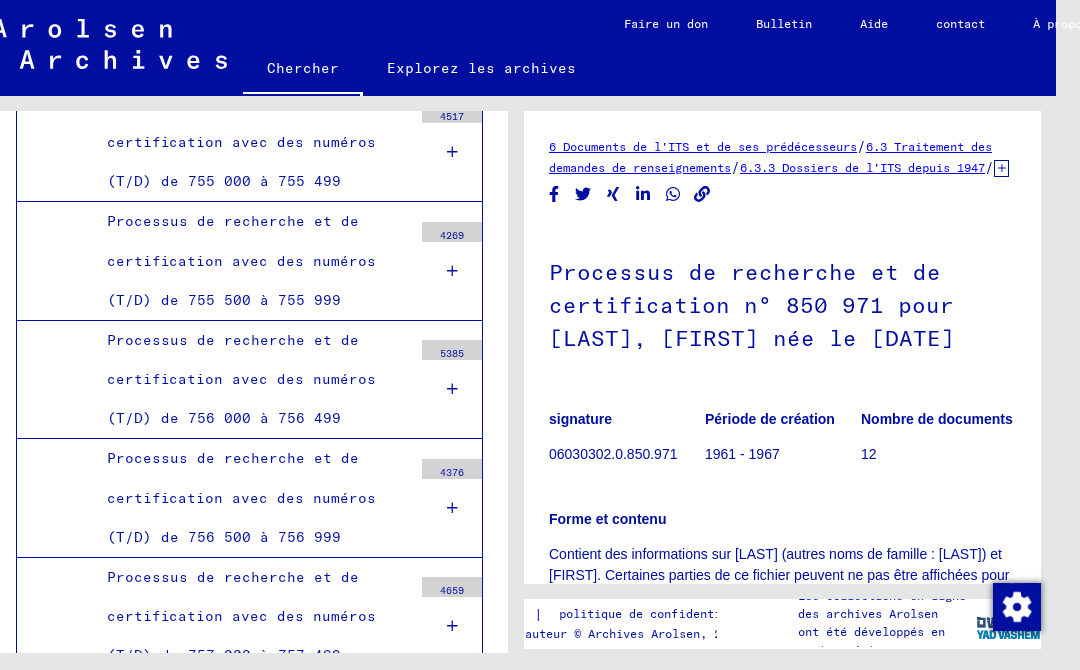 click on "6.3 Traitement des demandes de renseignements" 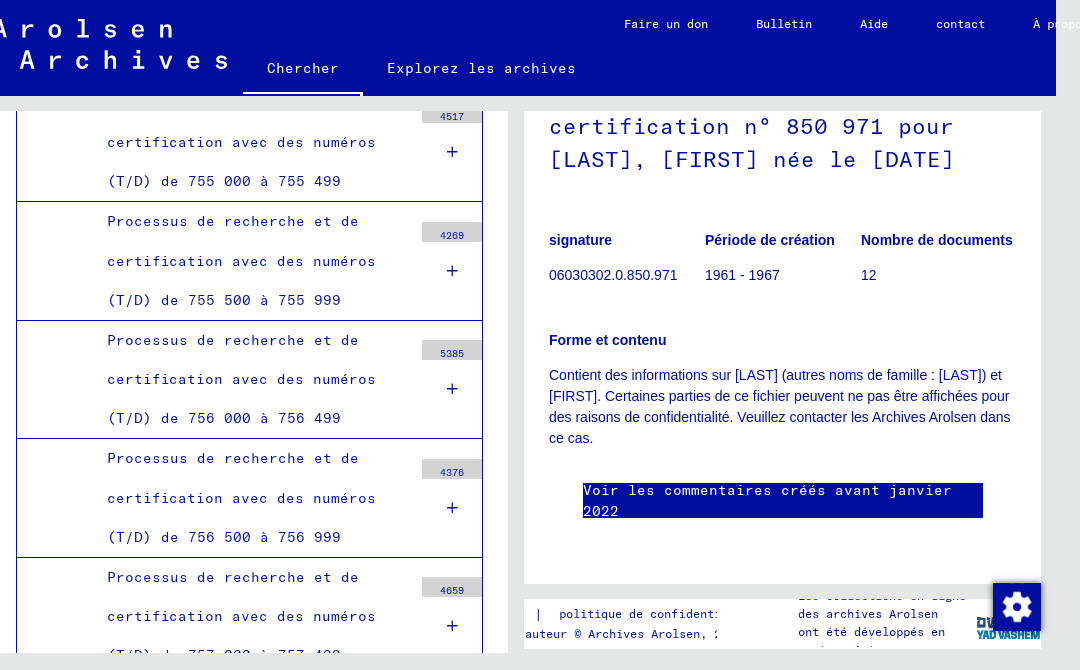 scroll, scrollTop: 209, scrollLeft: 0, axis: vertical 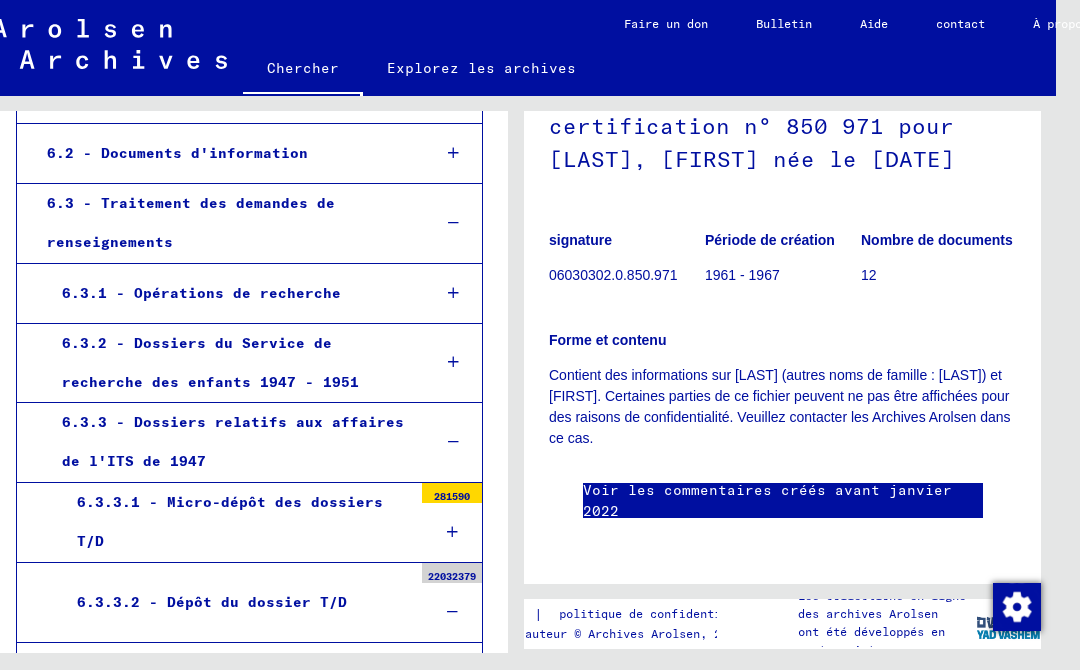 click on "6.3.3.1 - Micro-dépôt des dossiers T/D" at bounding box center [230, 521] 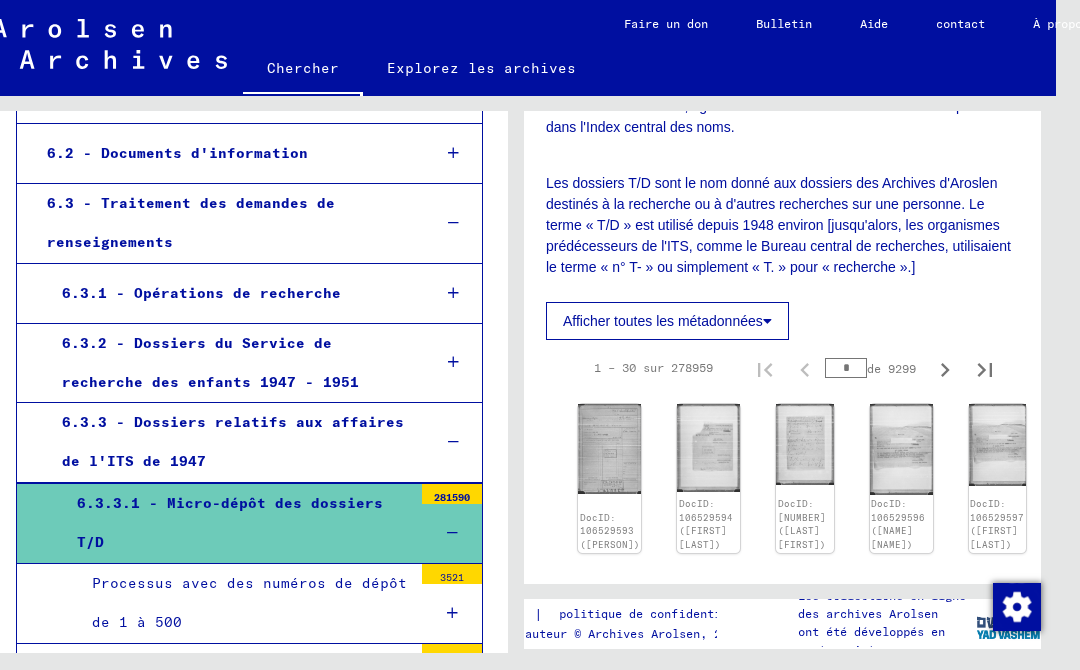 scroll, scrollTop: 543, scrollLeft: 3, axis: both 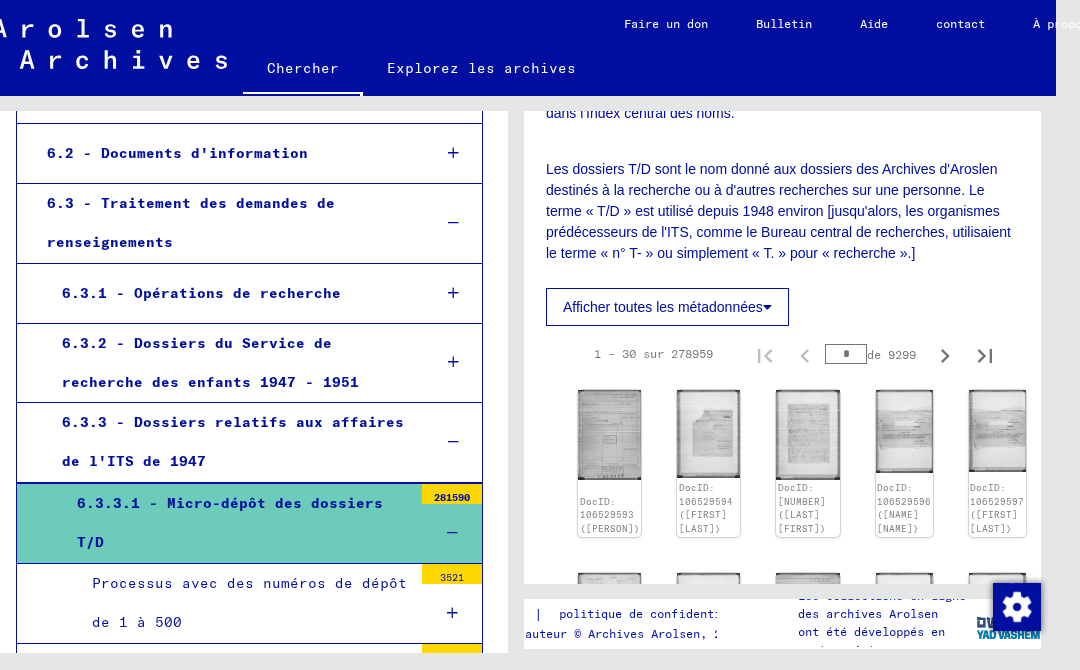 click on "Afficher toutes les métadonnées" 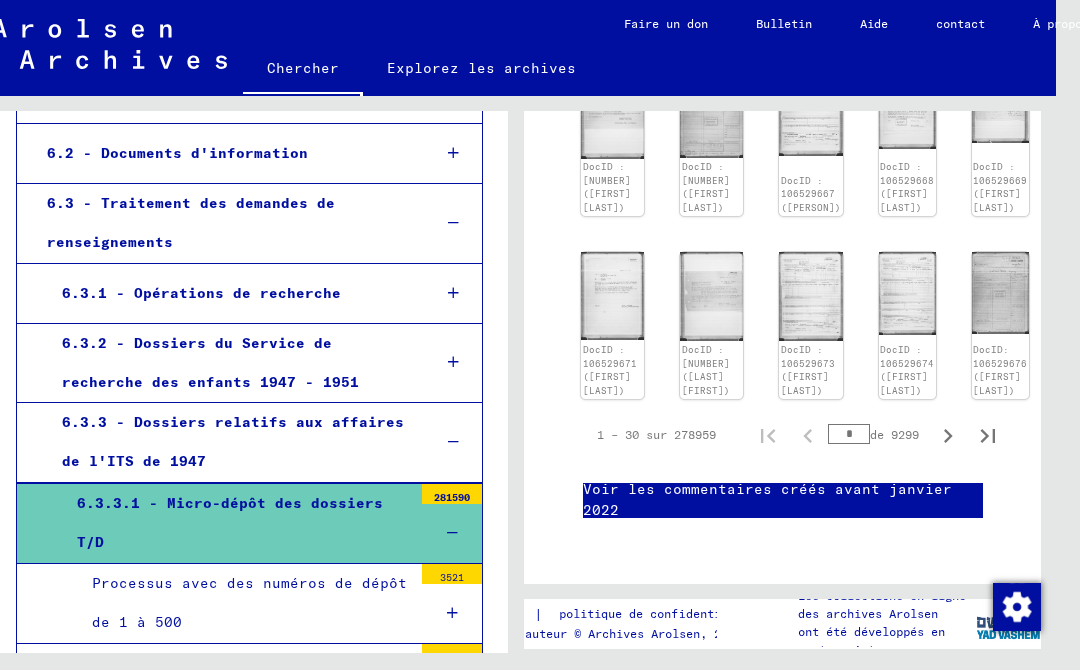 scroll, scrollTop: 2243, scrollLeft: 0, axis: vertical 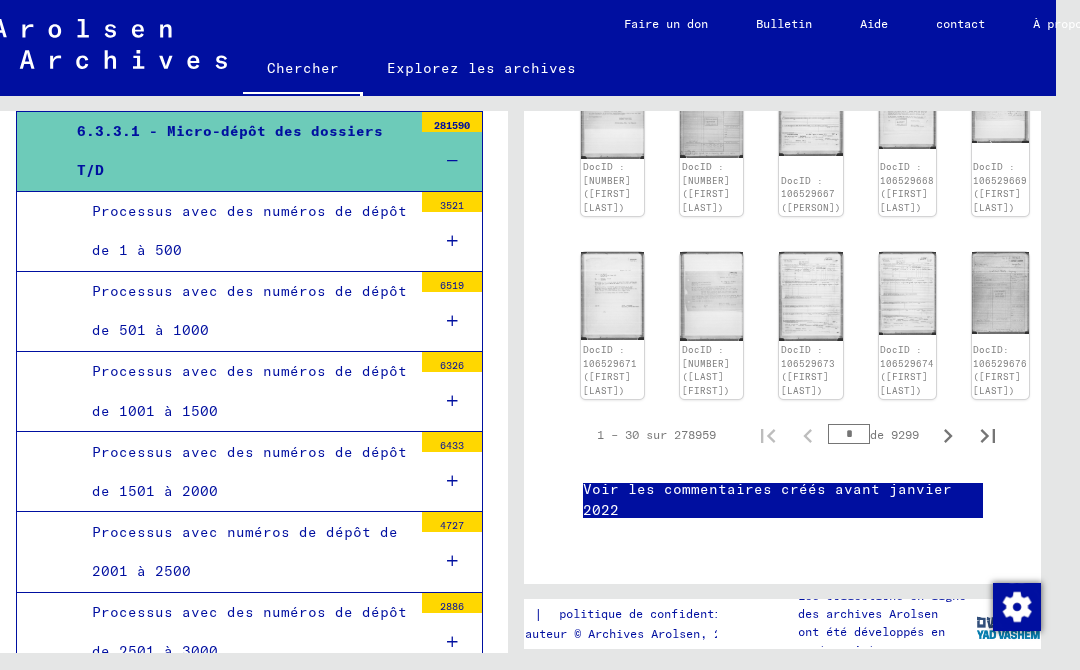 click at bounding box center (452, 241) 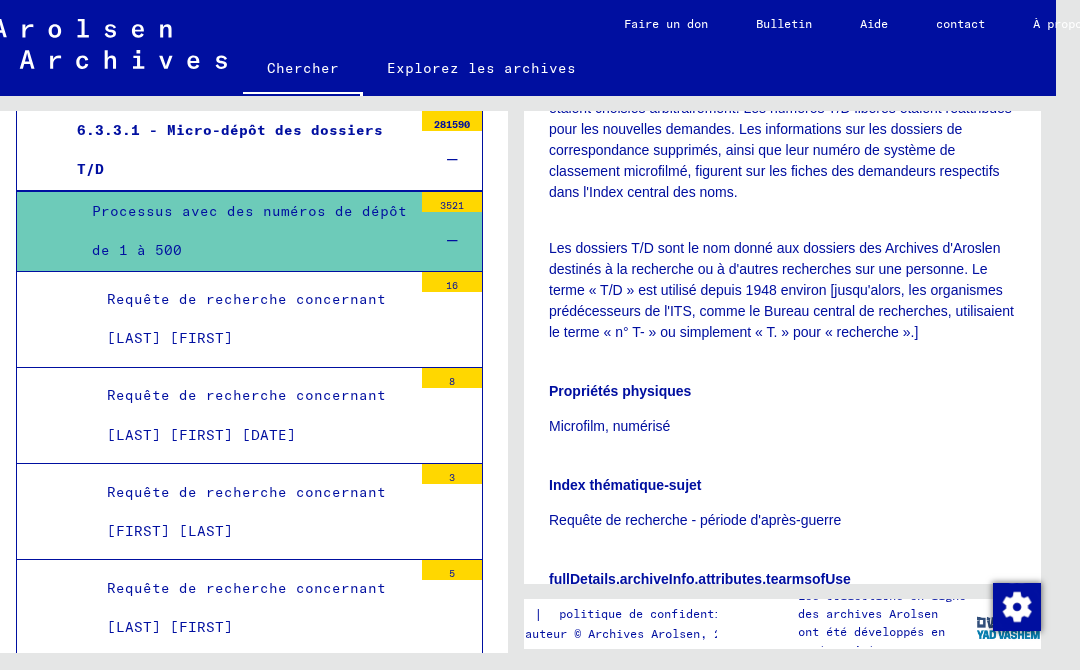scroll, scrollTop: 464, scrollLeft: 0, axis: vertical 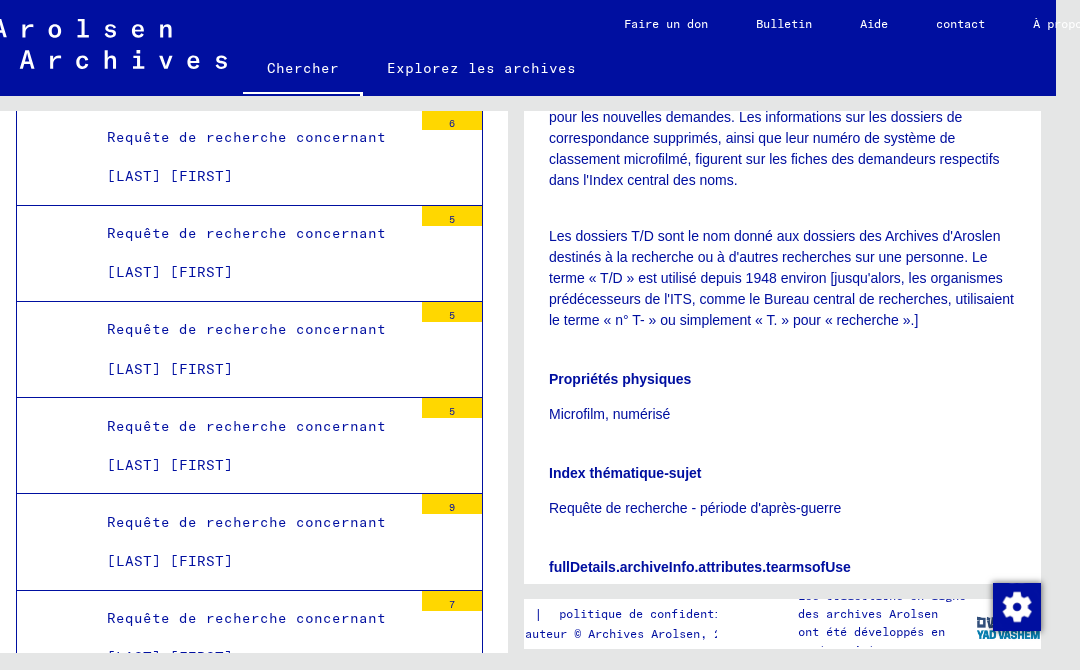 click on "6 Documents de l'ITS et de ses prédécesseurs  /  6.3 Traitement des demandes de renseignements  /  6.3.3 Dossiers de l'ITS depuis 1947  / Micro-dépôt de dossiers T/D signature DE ITS 6.3.3.1 Nombre de documents 281590 Forme et contenu        Cette collection contient des dossiers de correspondance microfilmés (dossiers T/D) qui ont été détruits après leur enregistrement. Les contraintes d'espace dans le système de classement des dossiers T/D ont conduit à cette pratique entre 1964 et 1976. Les tranches de numéros étaient choisies arbitrairement. Les numéros T/D libérés étaient réattribués pour les nouvelles demandes. Les informations sur les dossiers de correspondance supprimés, ainsi que leur numéro de système de classement microfilmé, figurent sur les fiches des demandeurs respectifs dans l'Index central des noms.       Propriétés physiques Microfilm, numérisé Index thématique-sujet Requête de recherche - période d'après-guerre fullDetails.archiveInfo.attributes.tearmsofUse *" 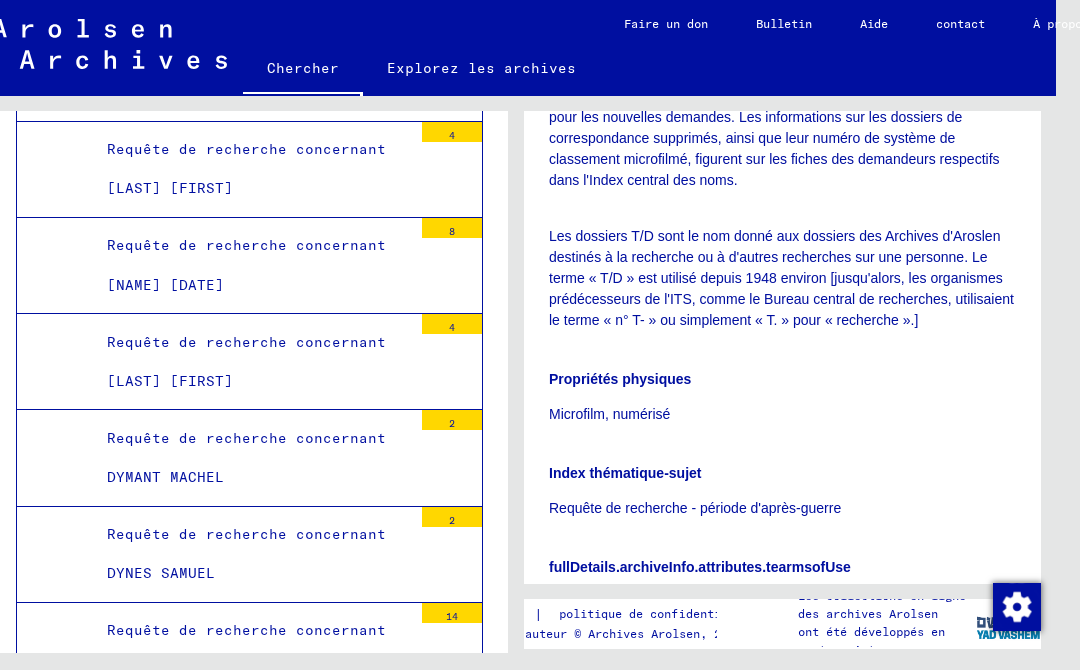 scroll, scrollTop: 21844, scrollLeft: 0, axis: vertical 